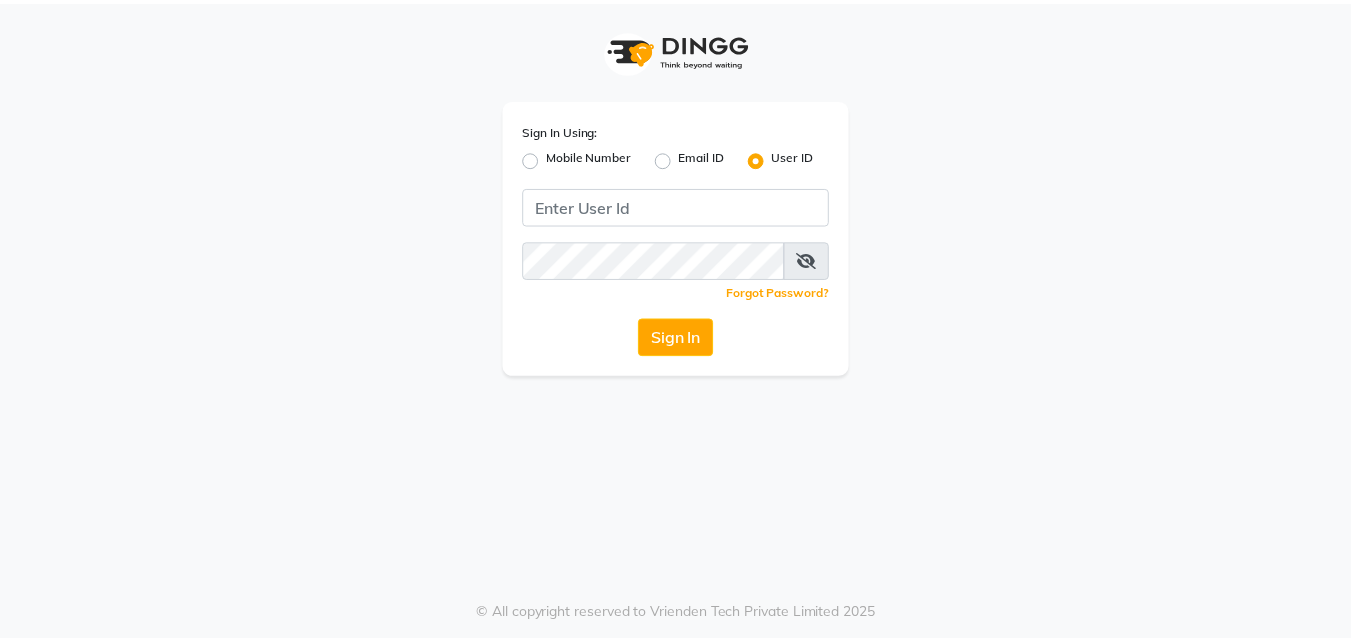 scroll, scrollTop: 0, scrollLeft: 0, axis: both 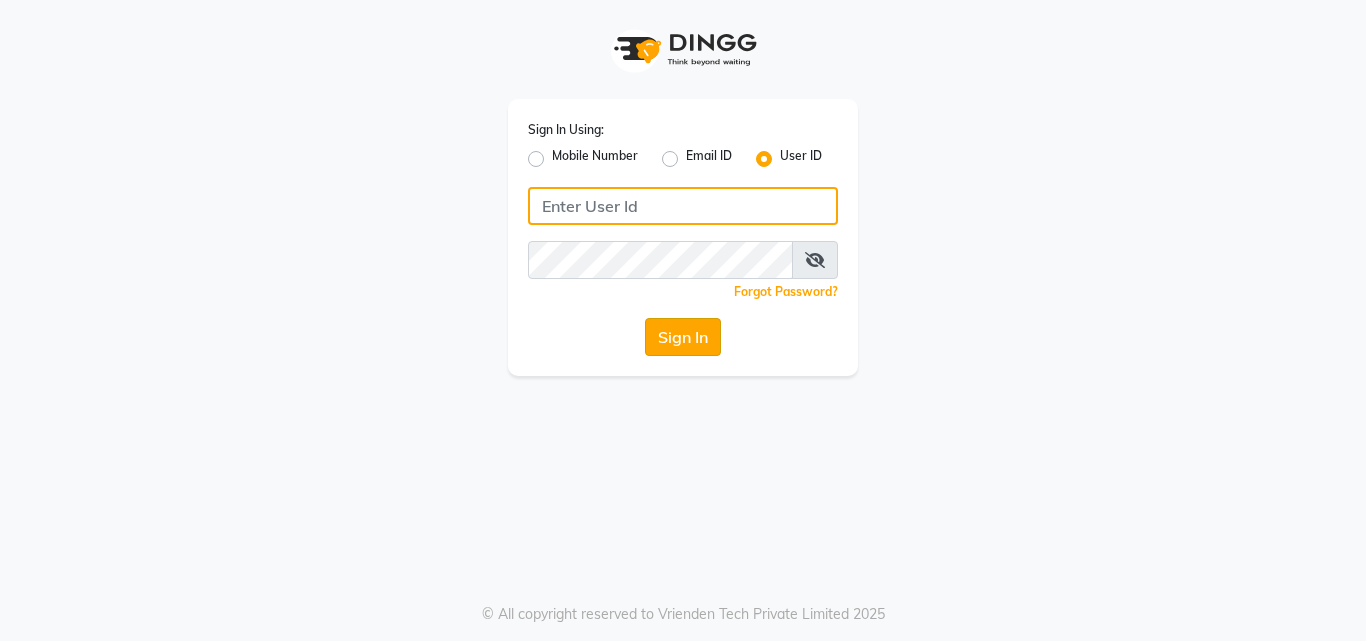 type on "divasalon" 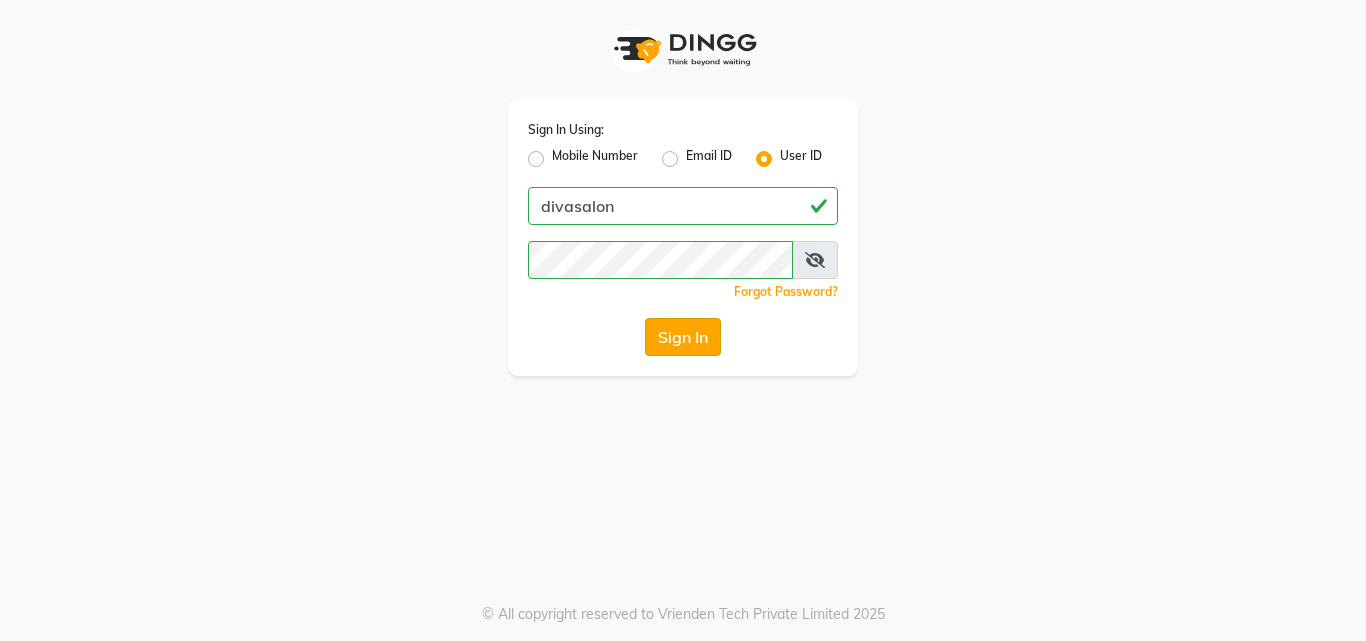 click on "Sign In" 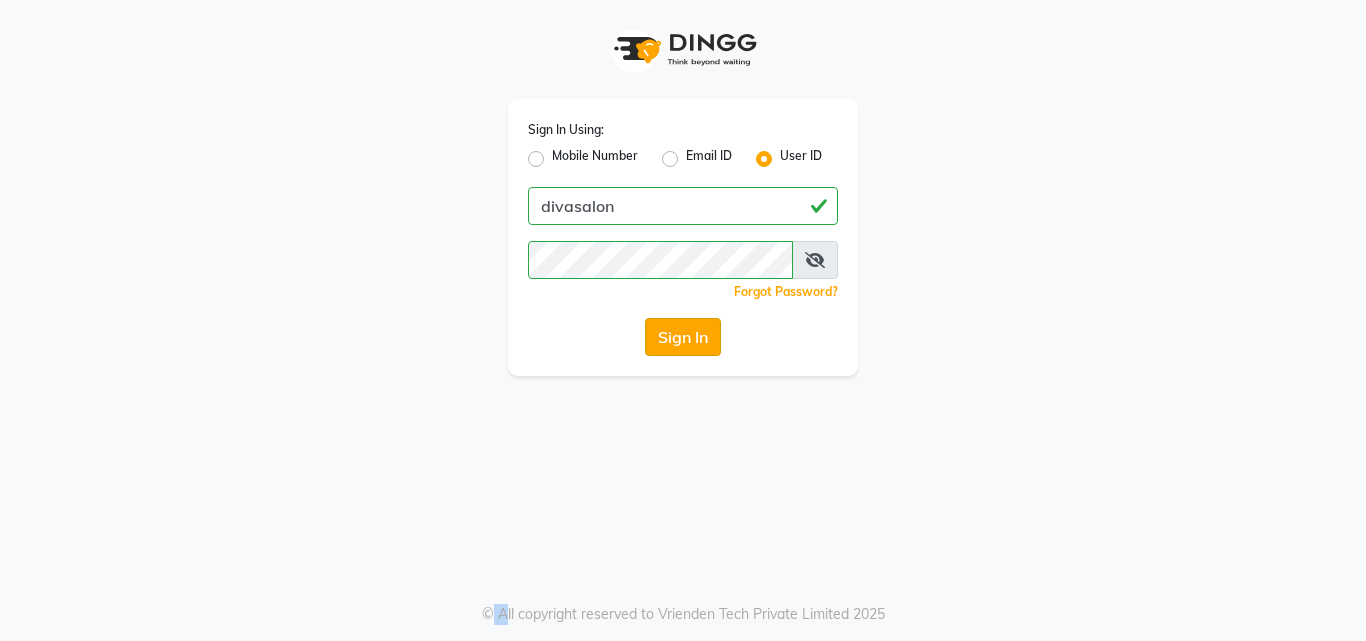 click on "Sign In" 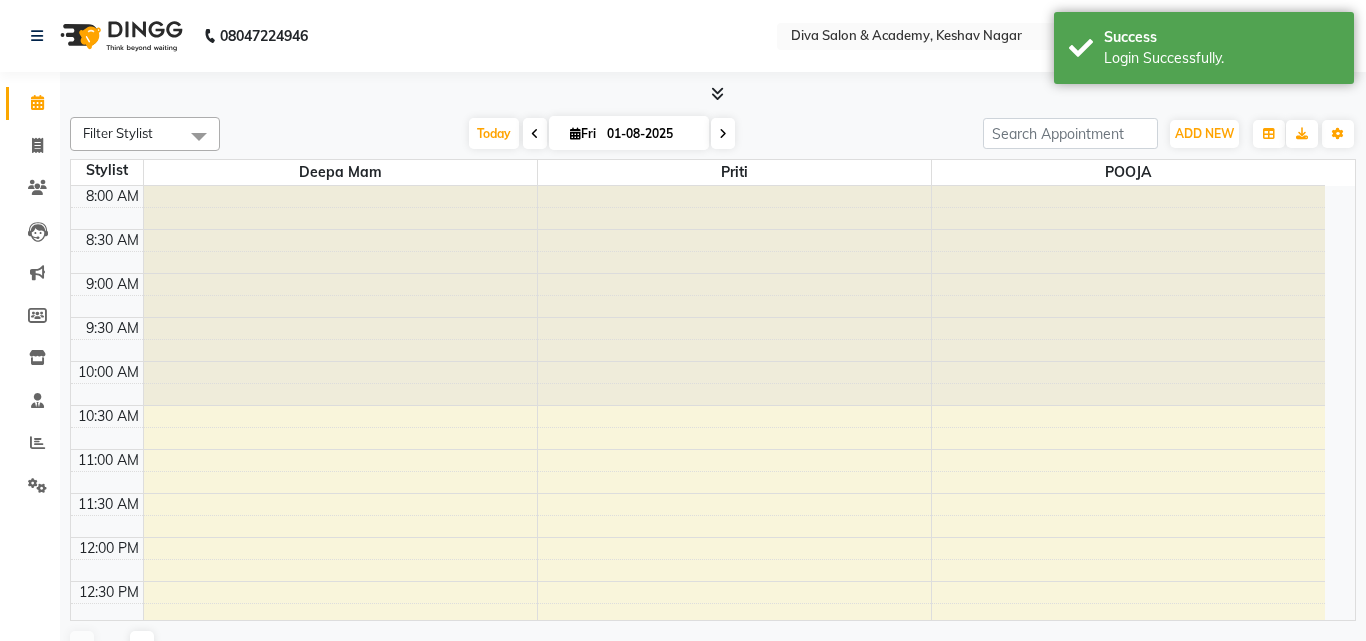 select on "en" 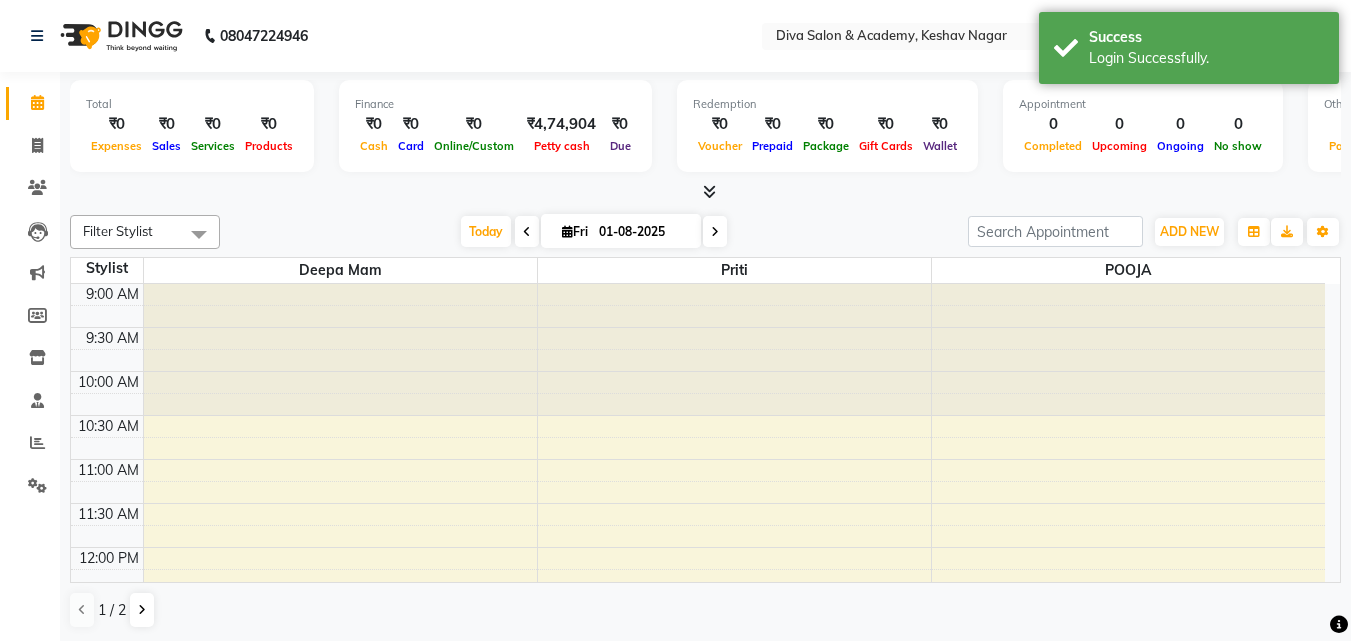 scroll, scrollTop: 0, scrollLeft: 0, axis: both 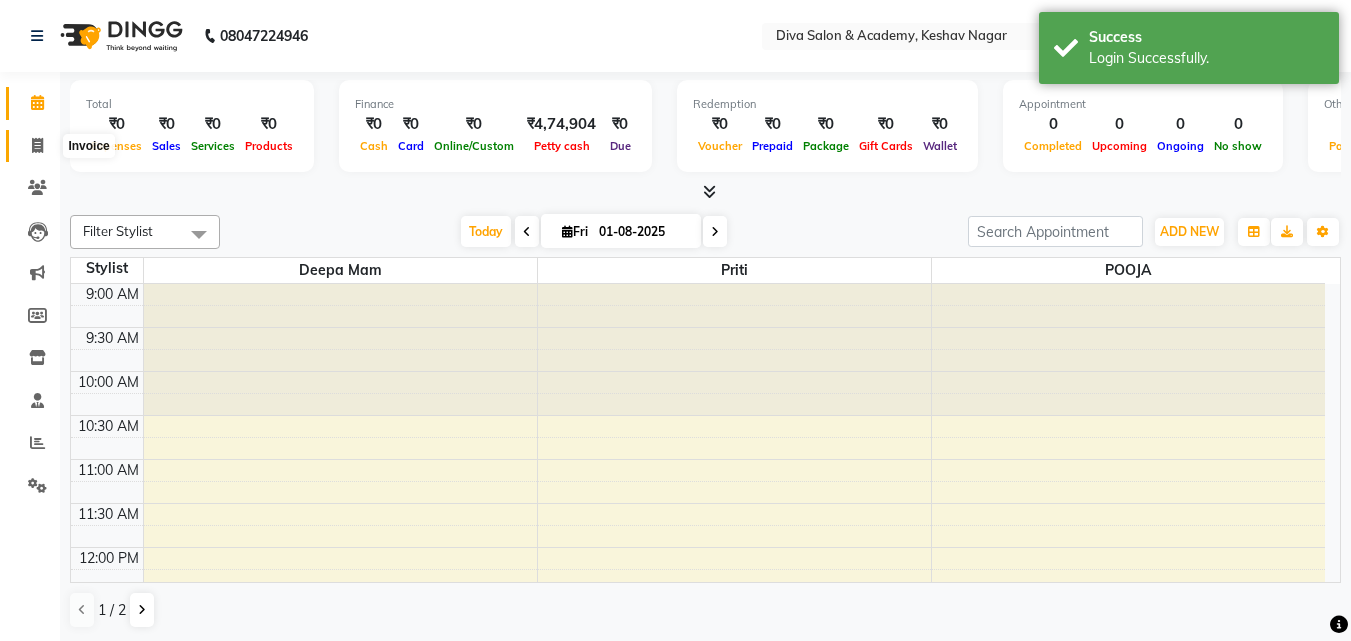 click 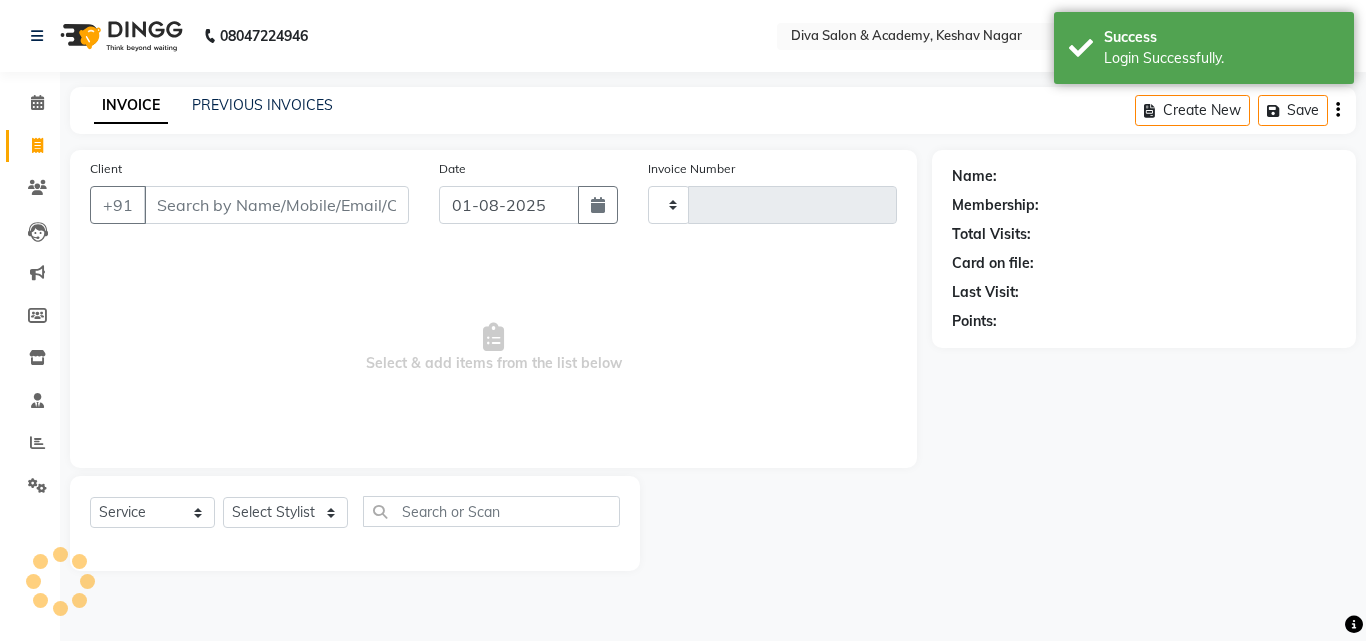 type on "1521" 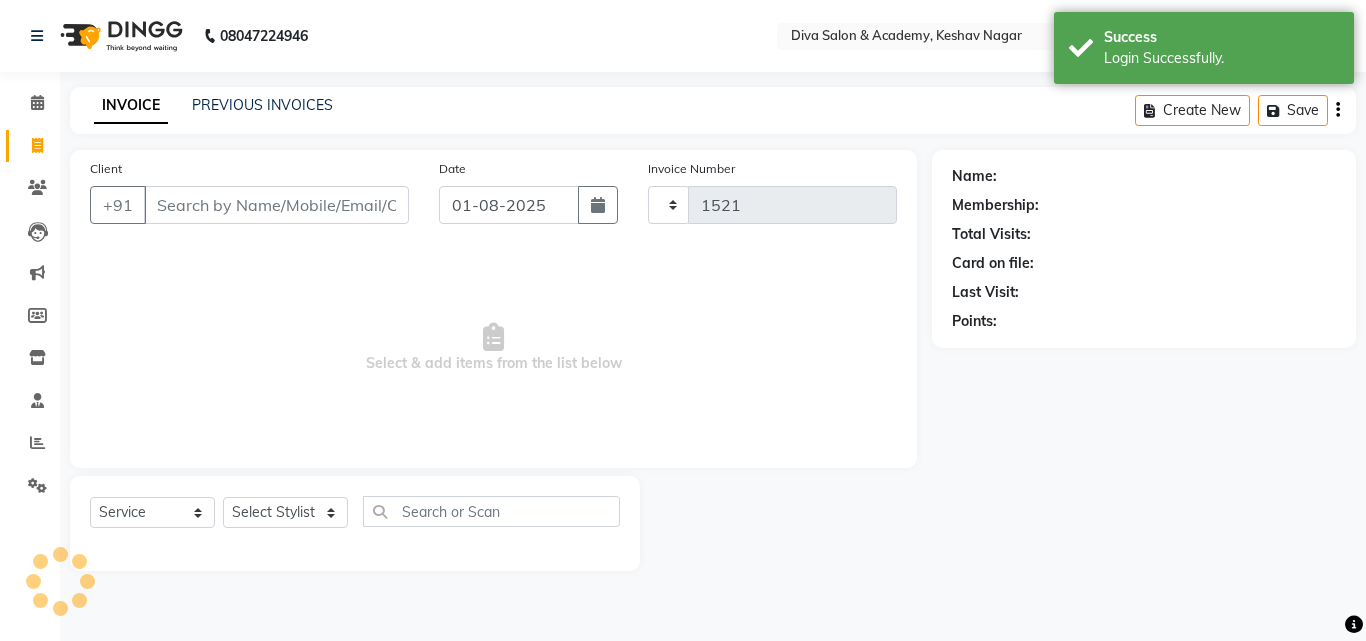 select on "671" 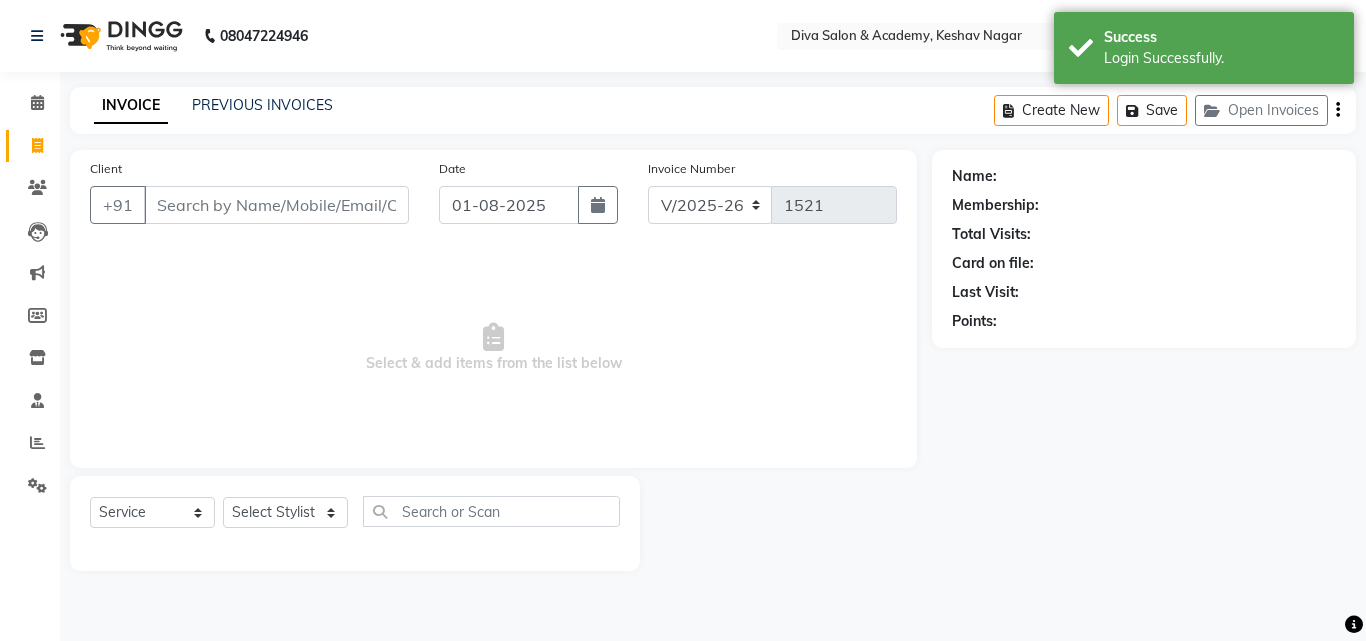 click on "Client" at bounding box center (276, 205) 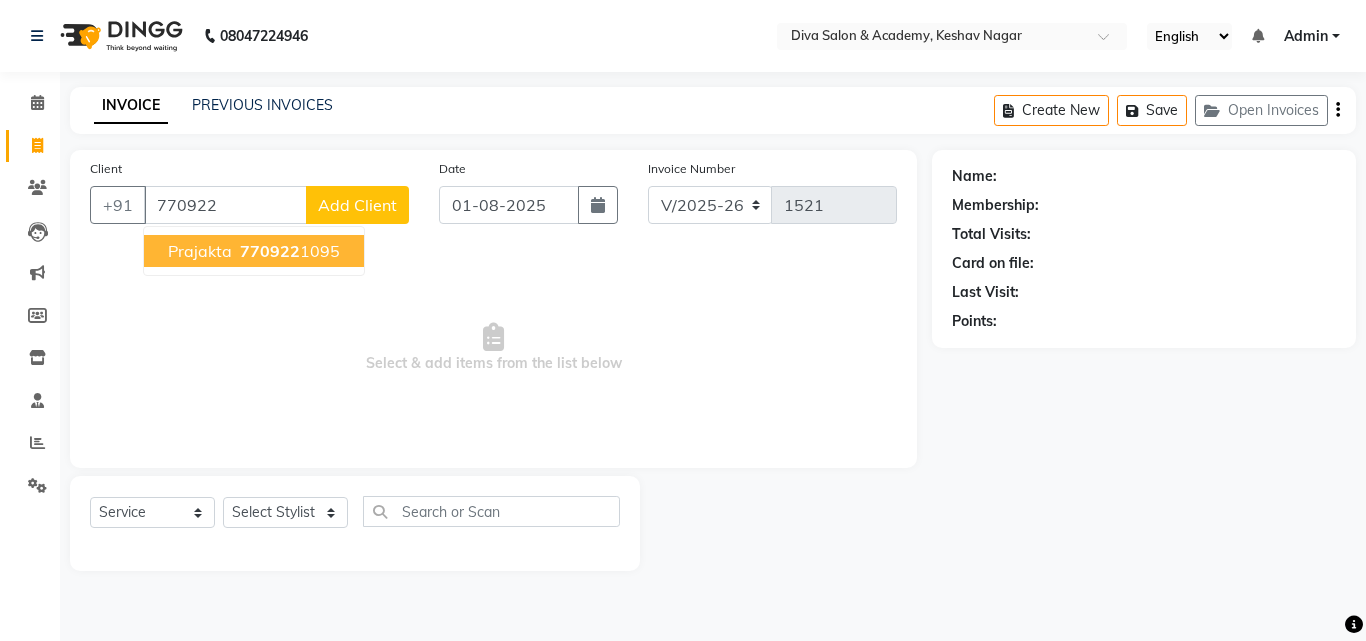 click on "770922" at bounding box center (270, 251) 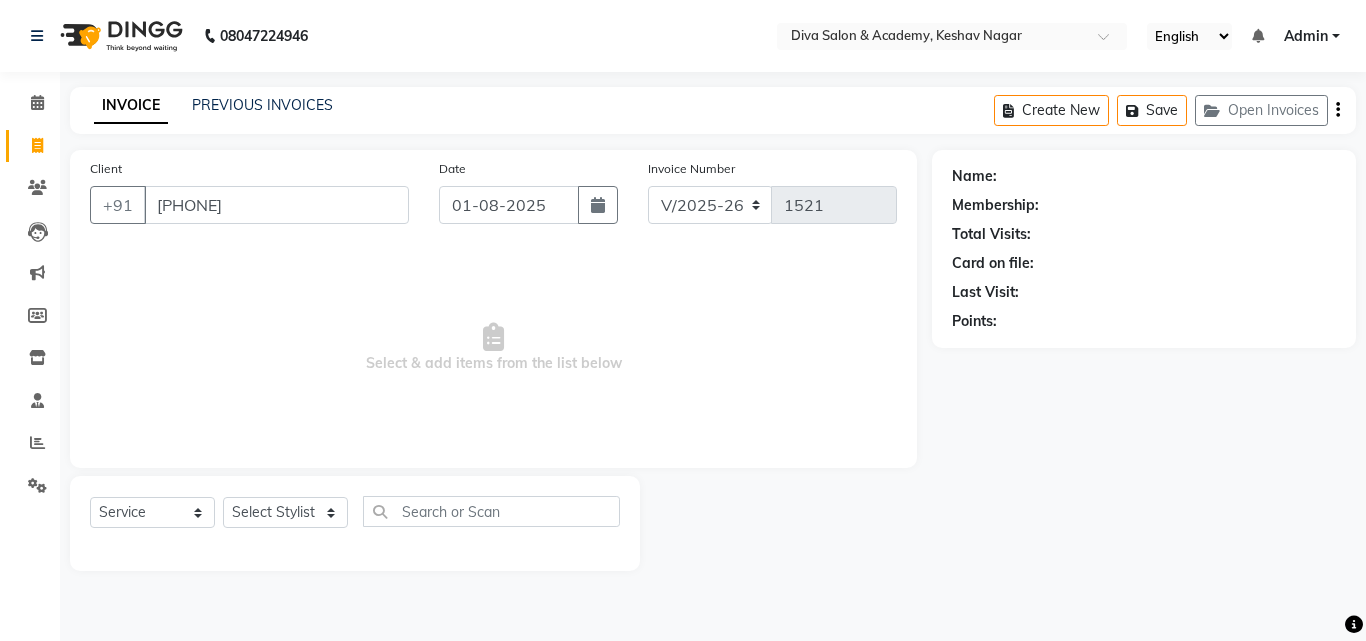 type on "[PHONE]" 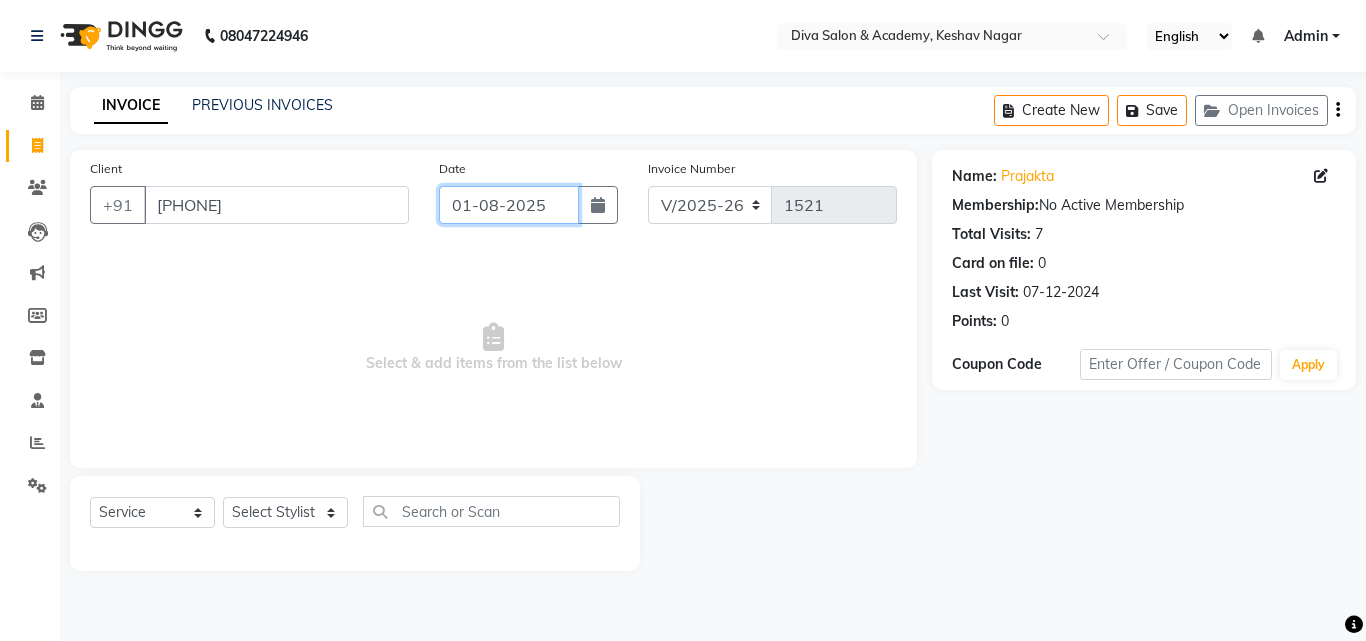 click on "01-08-2025" 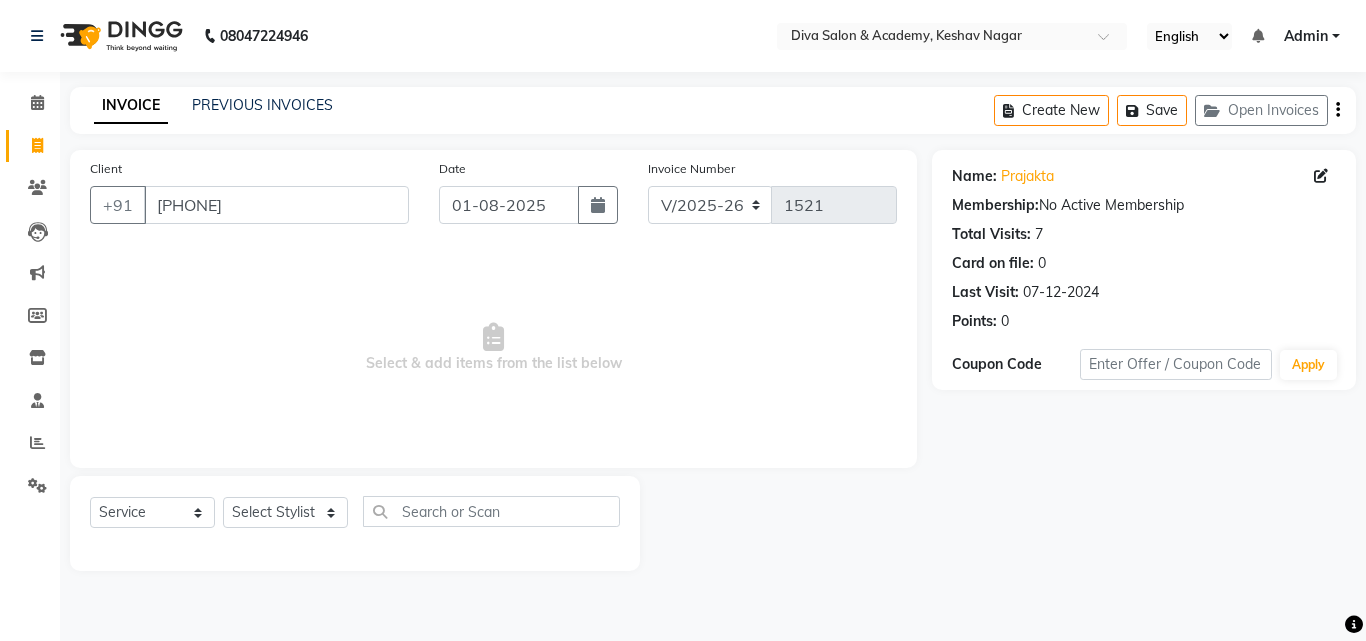 select on "8" 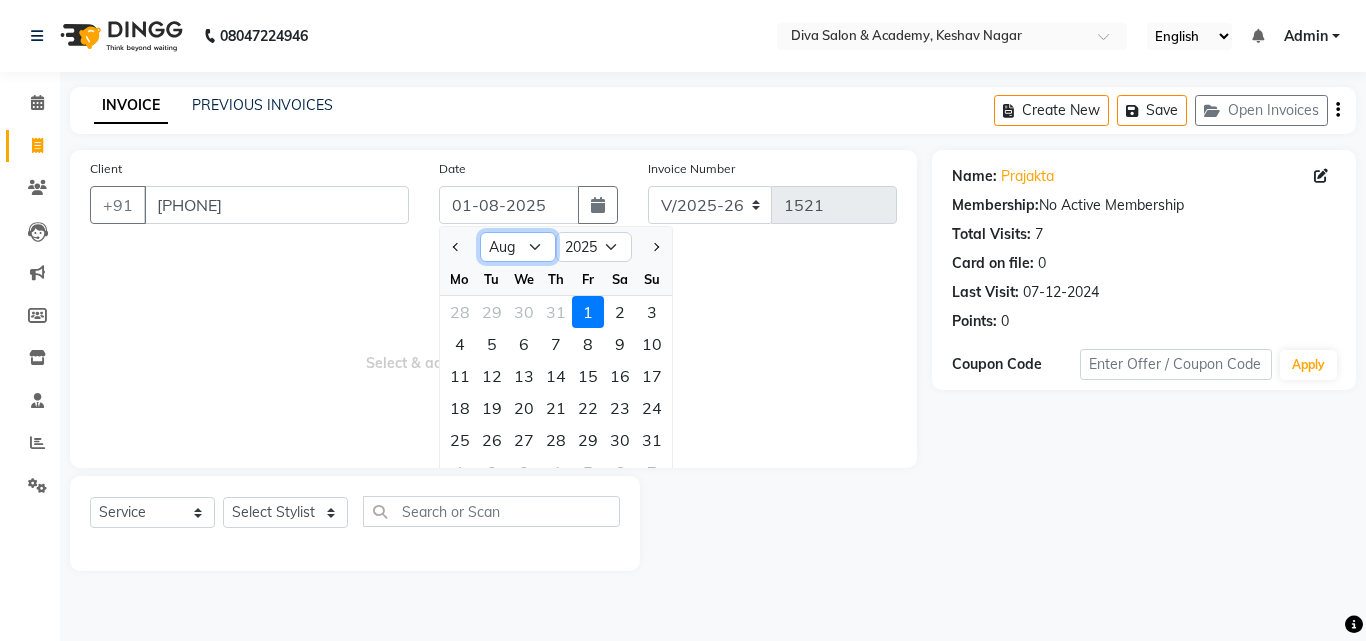 click on "Jan Feb Mar Apr May Jun Jul Aug Sep Oct Nov Dec" 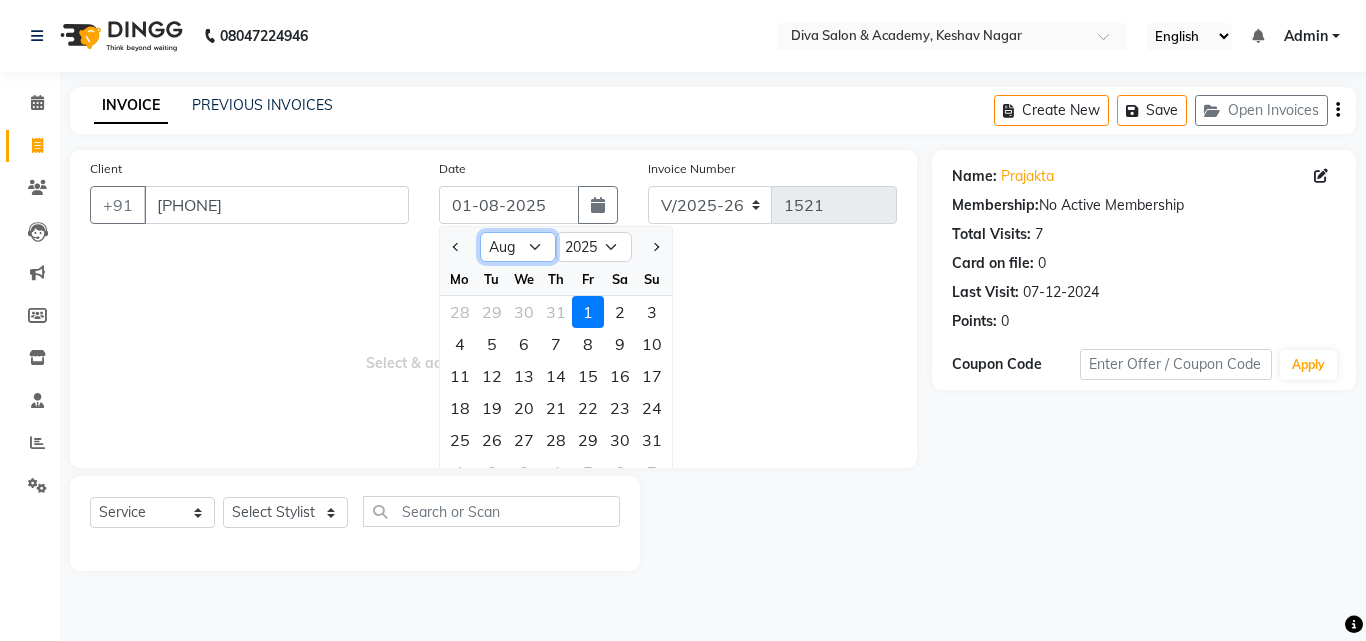 select on "7" 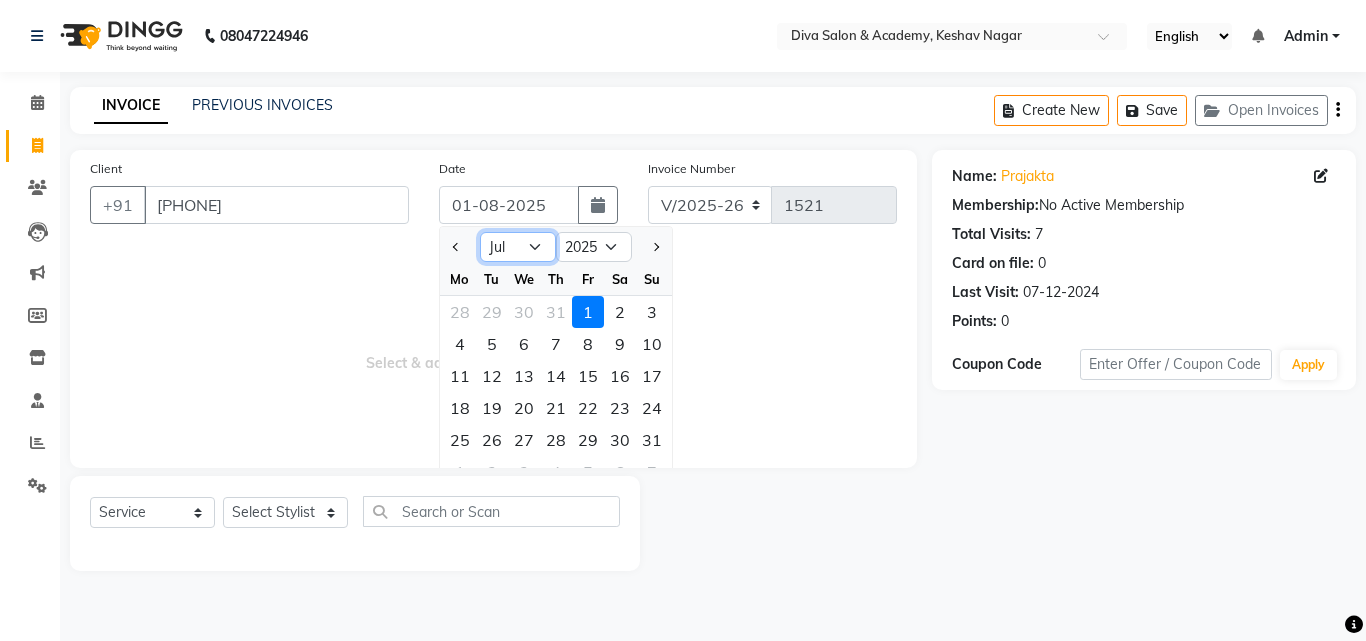 click on "Jan Feb Mar Apr May Jun Jul Aug Sep Oct Nov Dec" 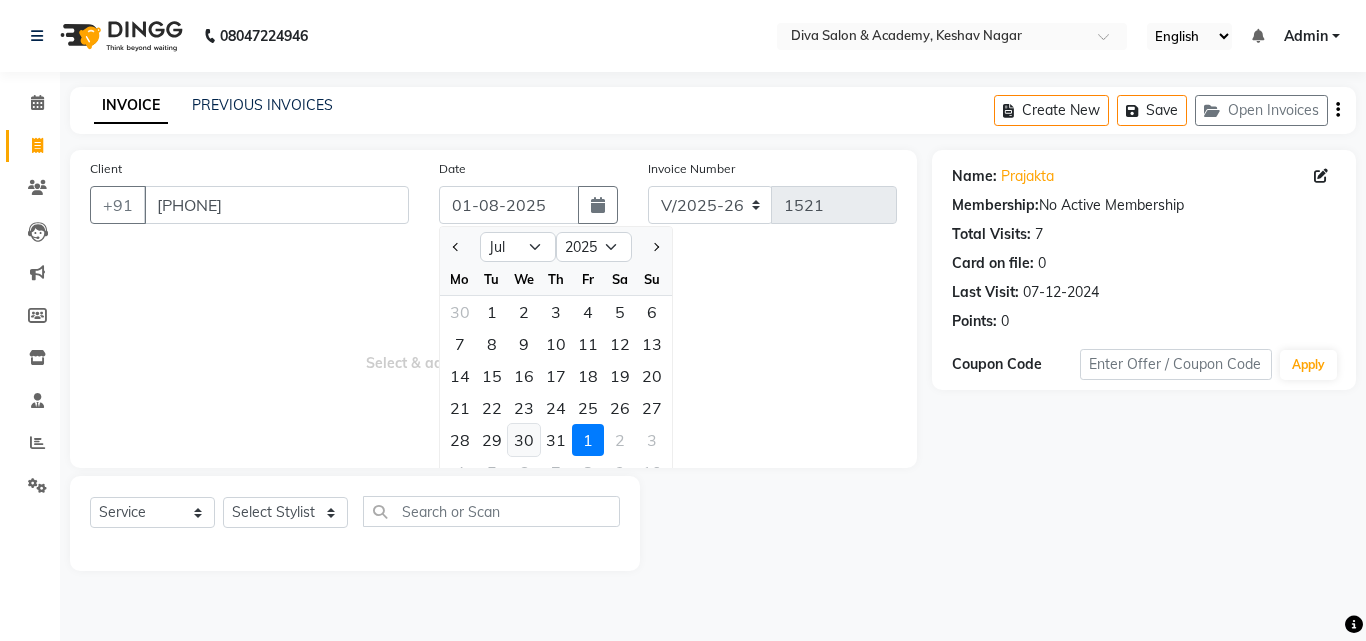click on "30" 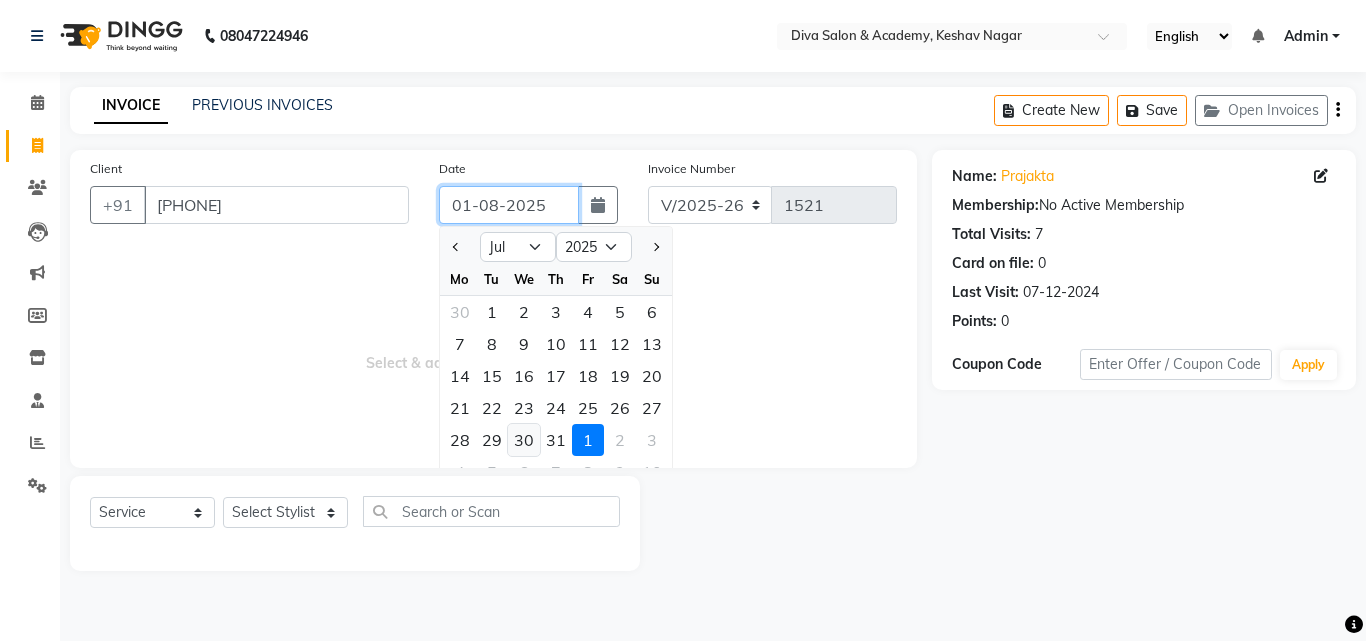 type on "30-07-2025" 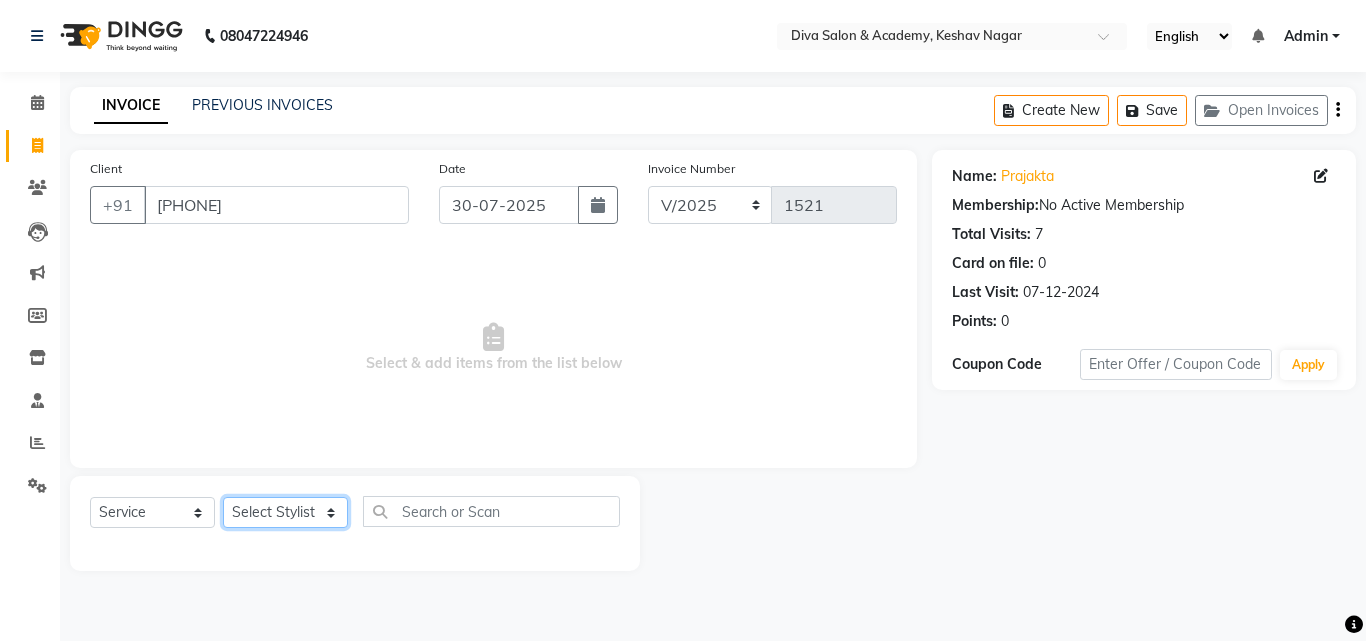click on "Select Stylist [FIRST] [FIRST] [FIRST] [FIRST]" 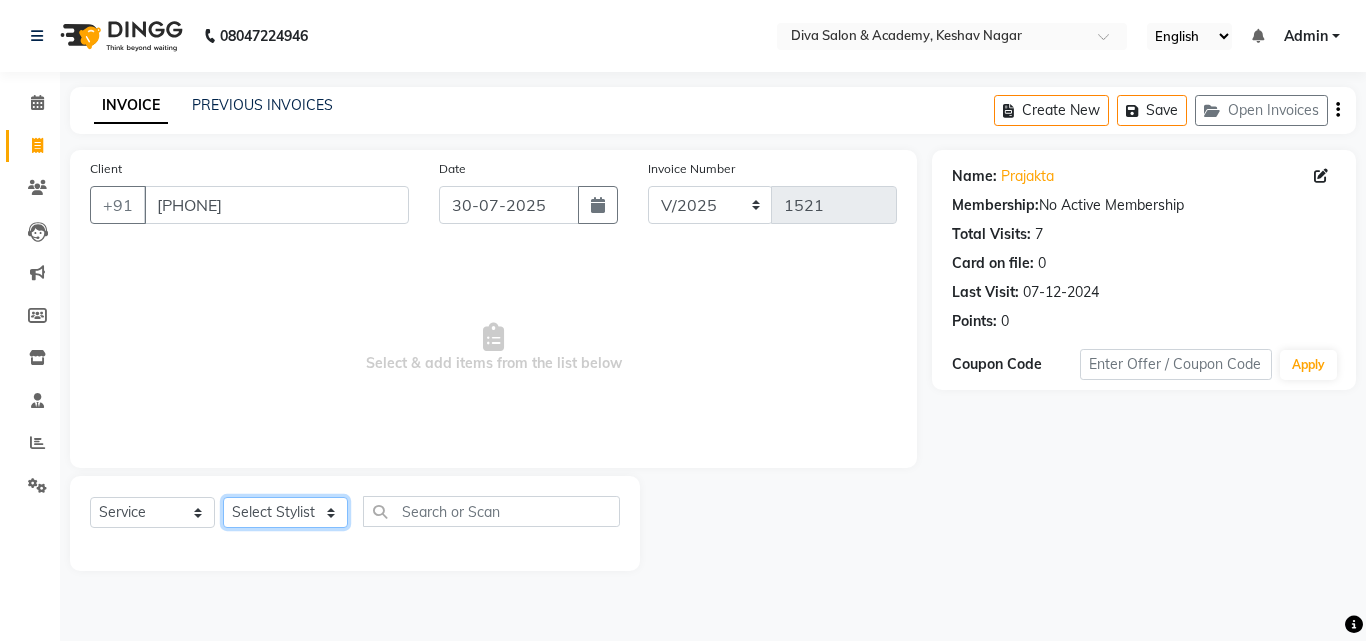 select on "25942" 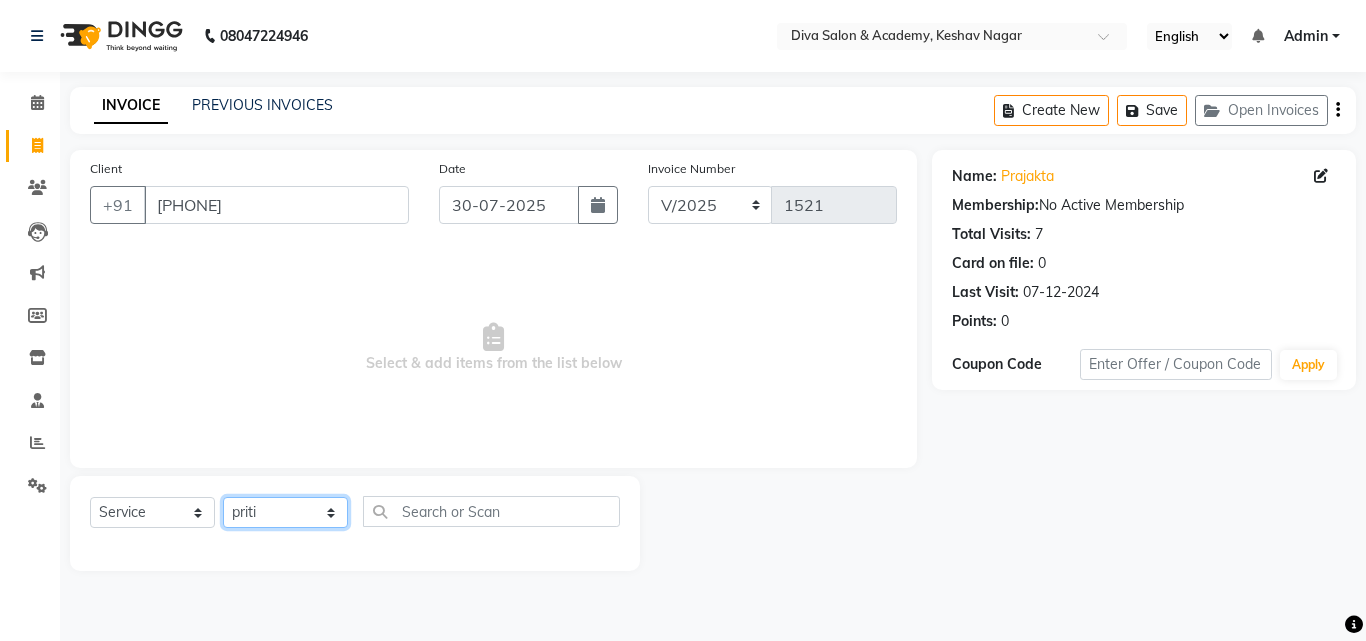 click on "Select Stylist [FIRST] [FIRST] [FIRST] [FIRST]" 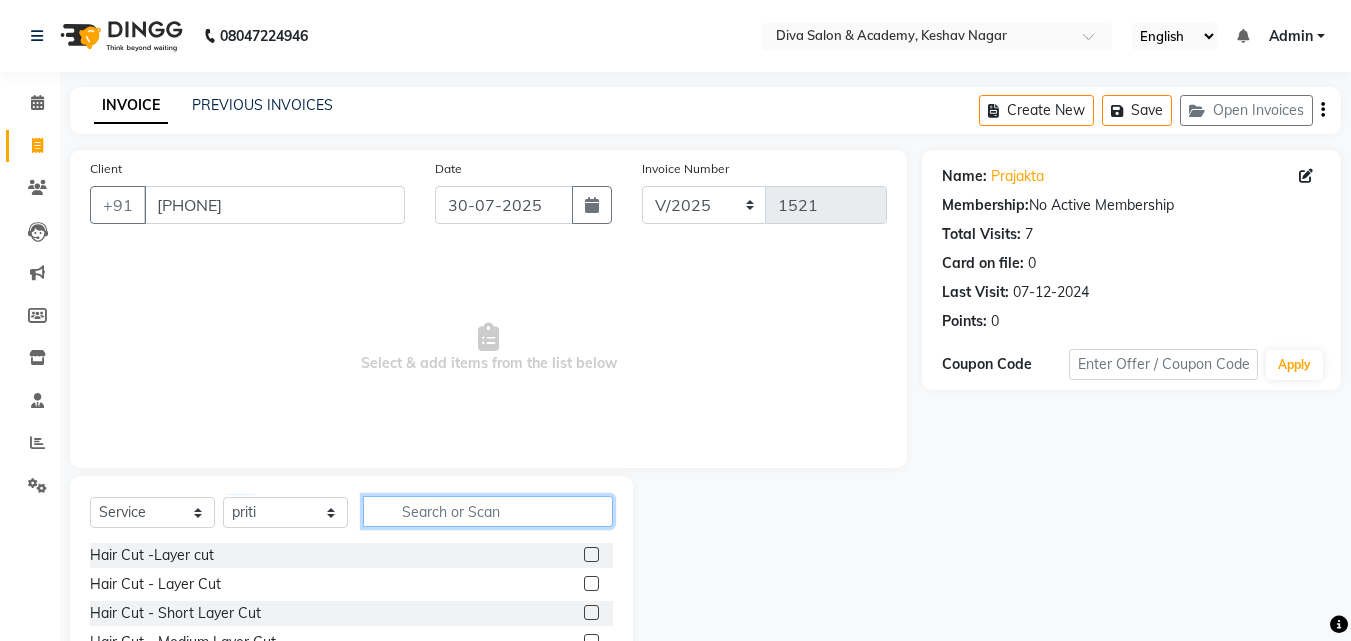 click 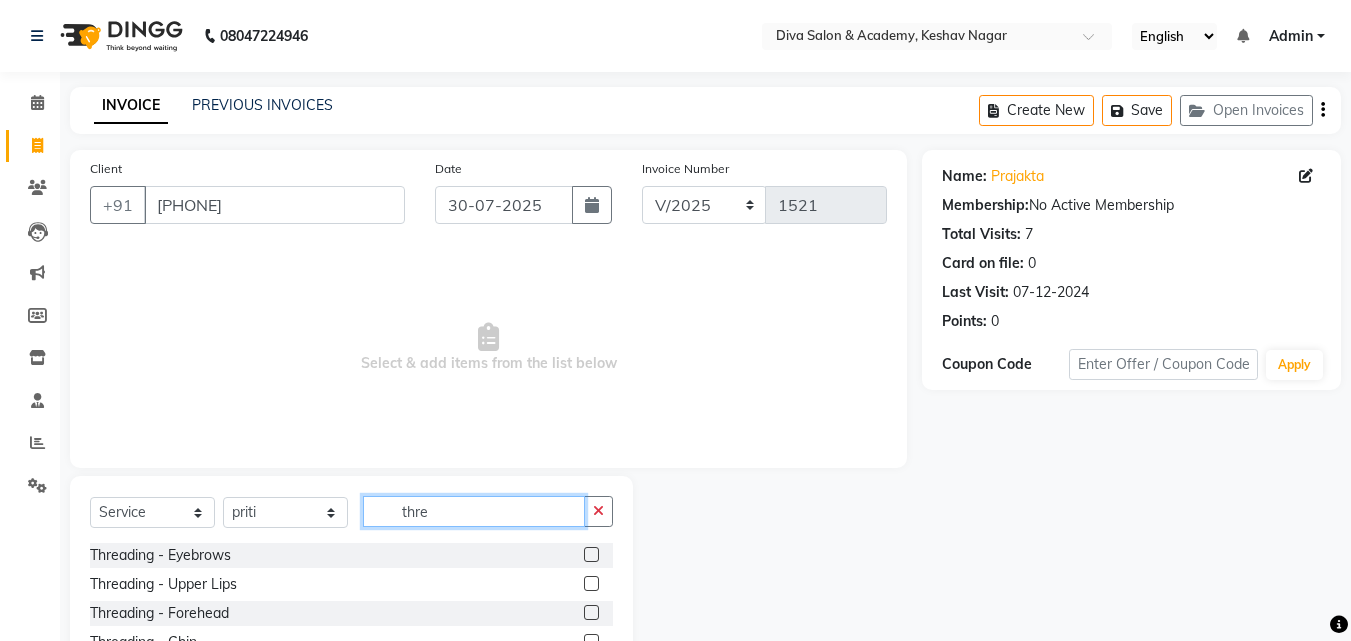 type on "thre" 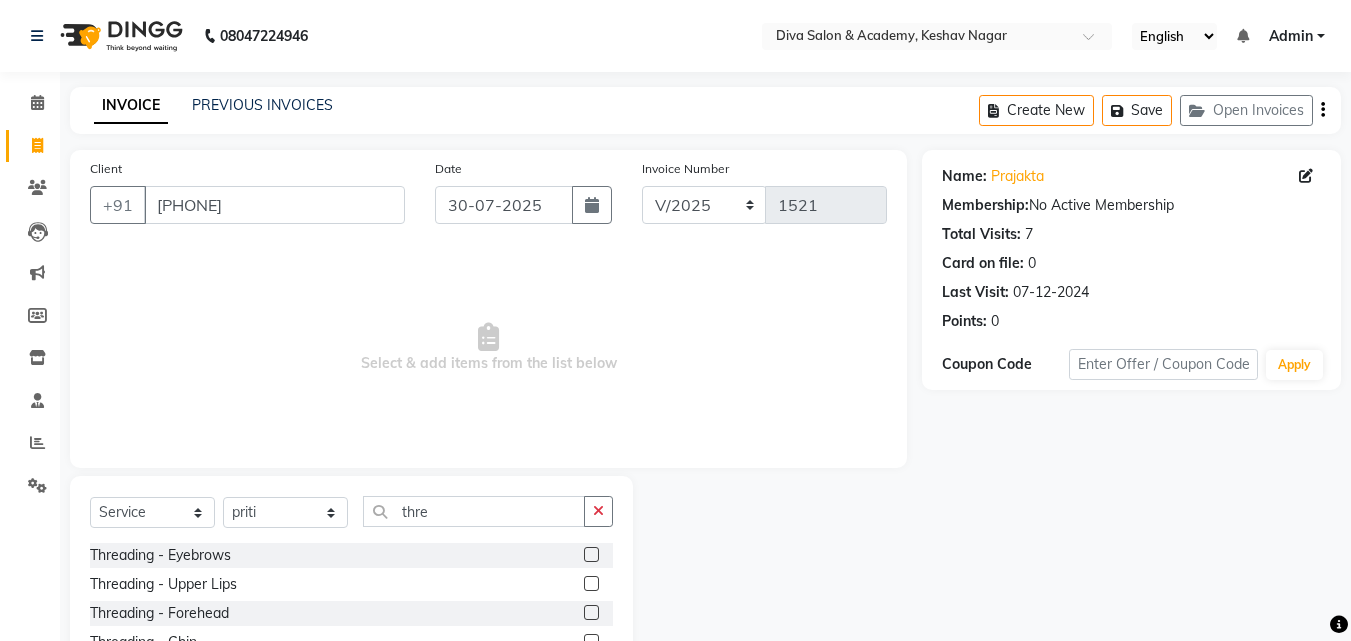 click 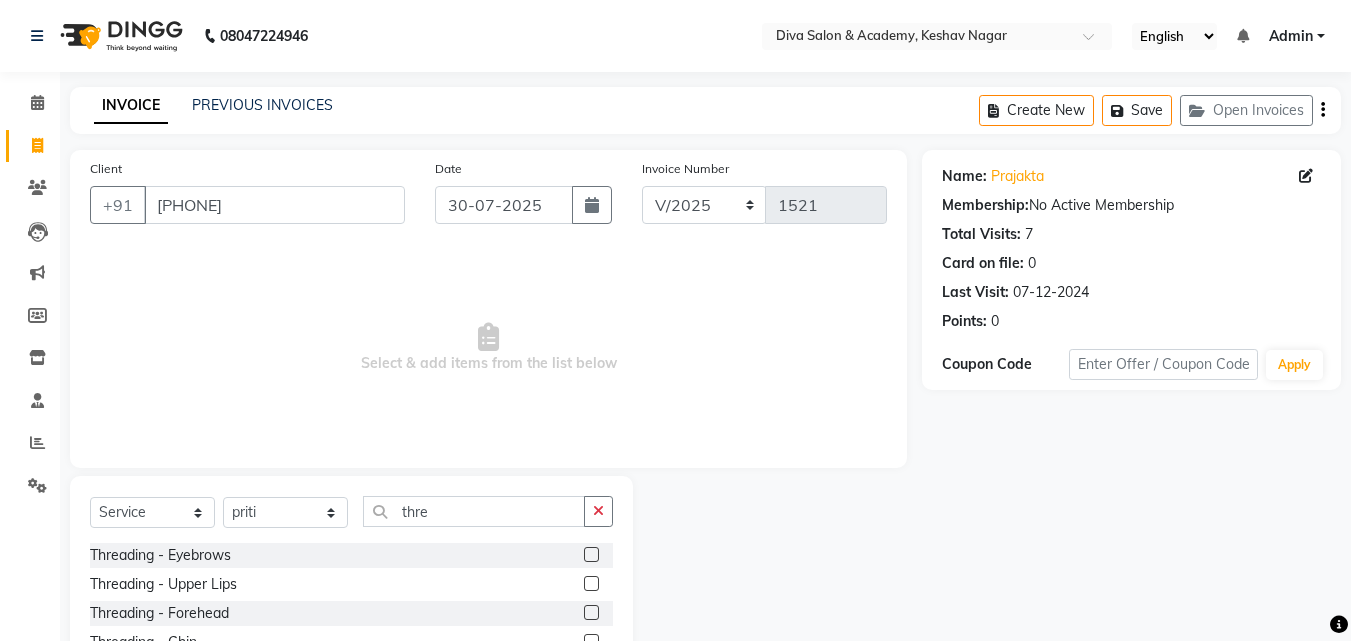click 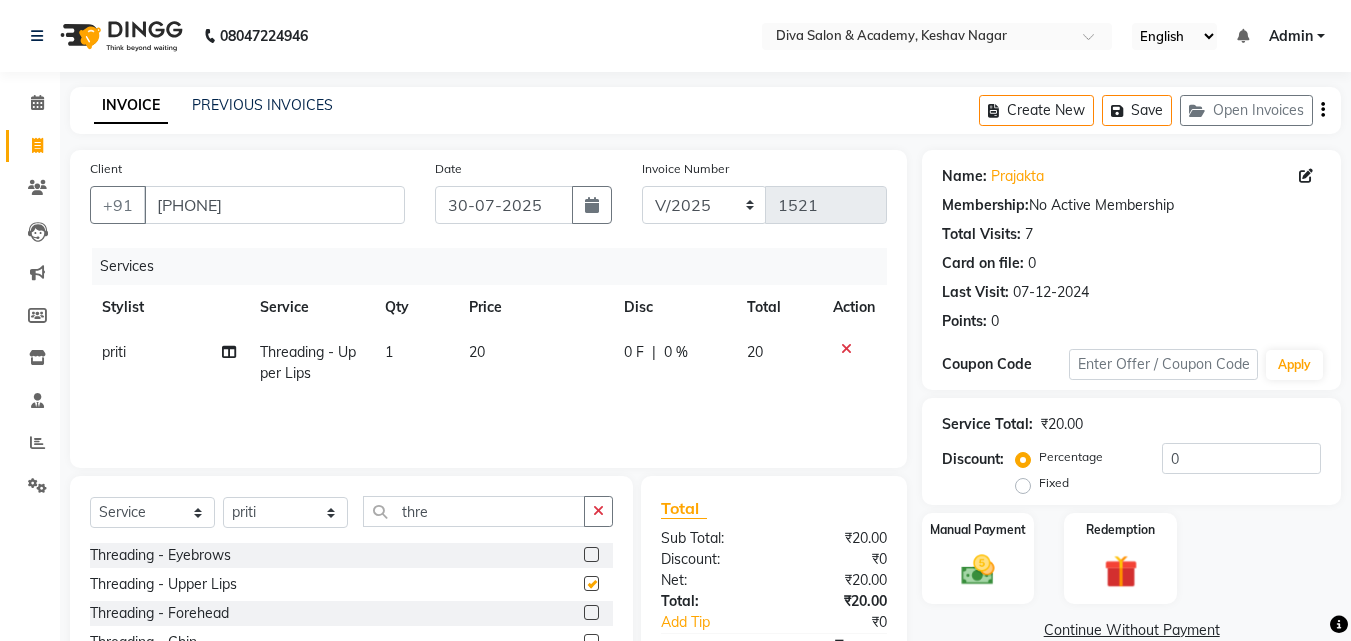checkbox on "false" 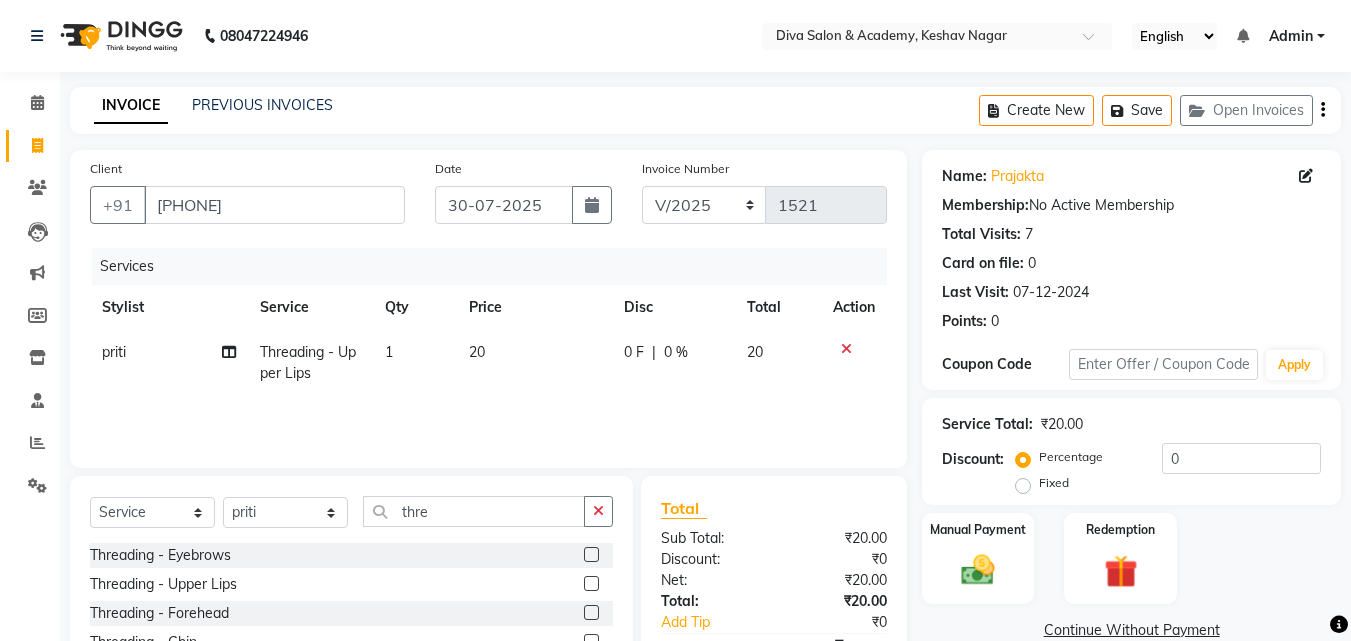 click 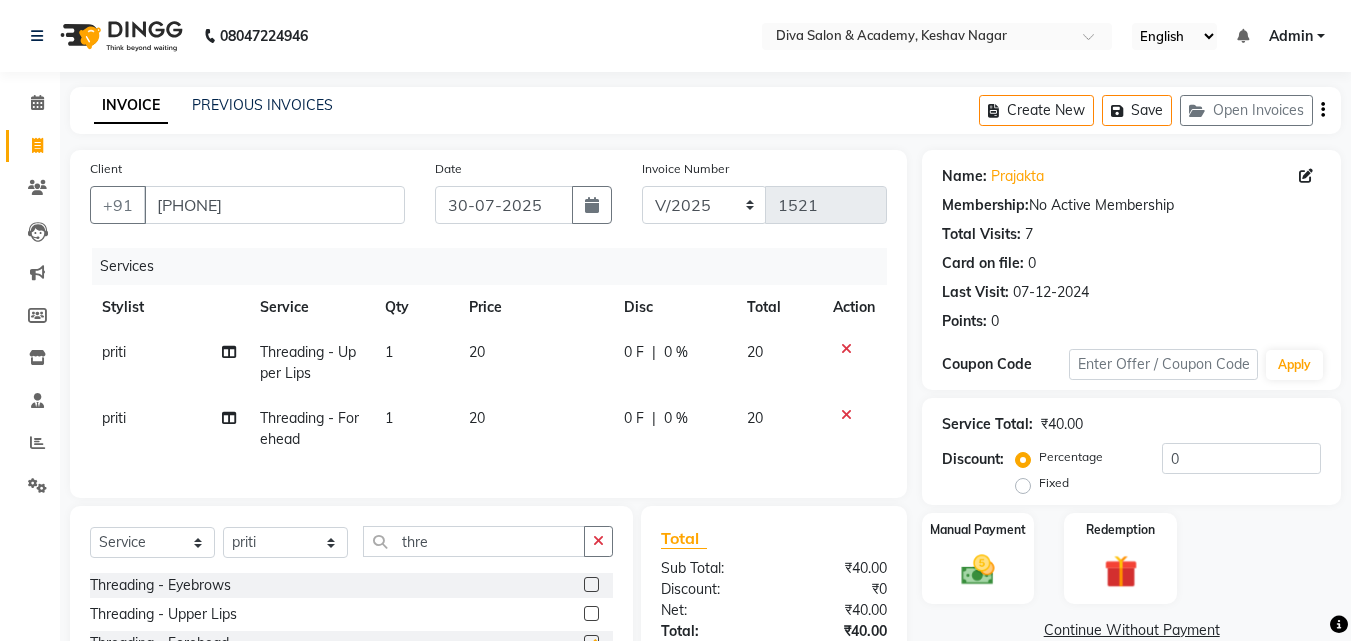 checkbox on "false" 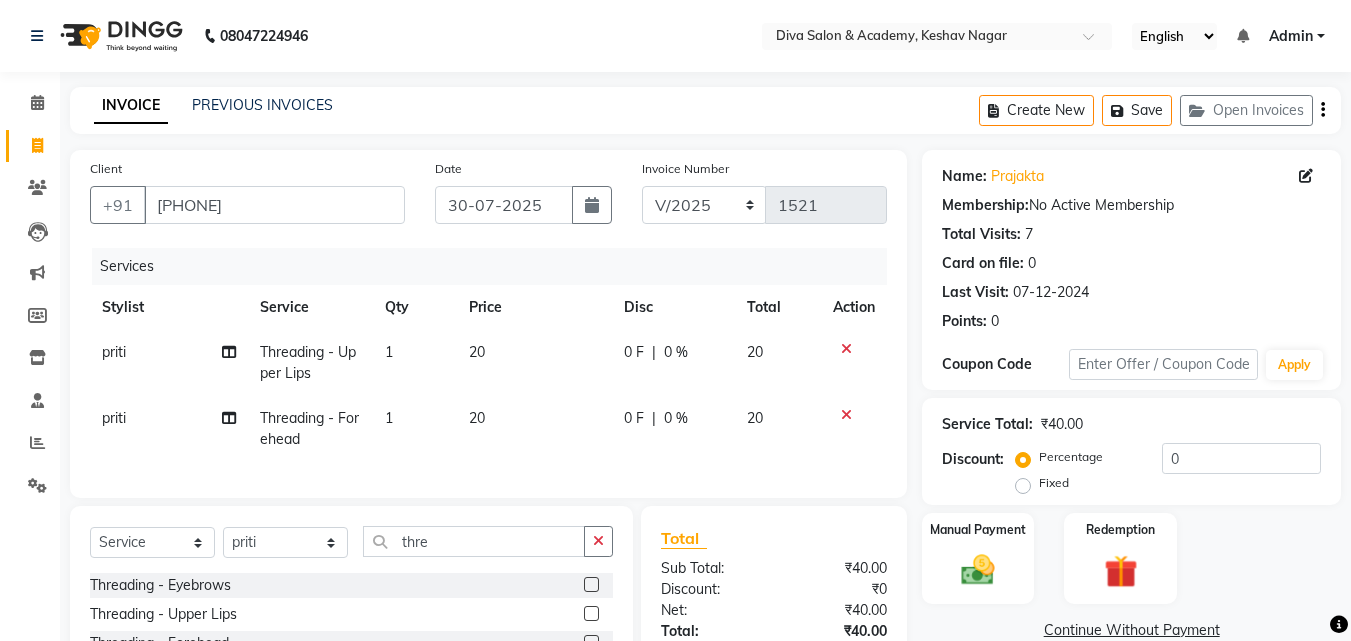 click 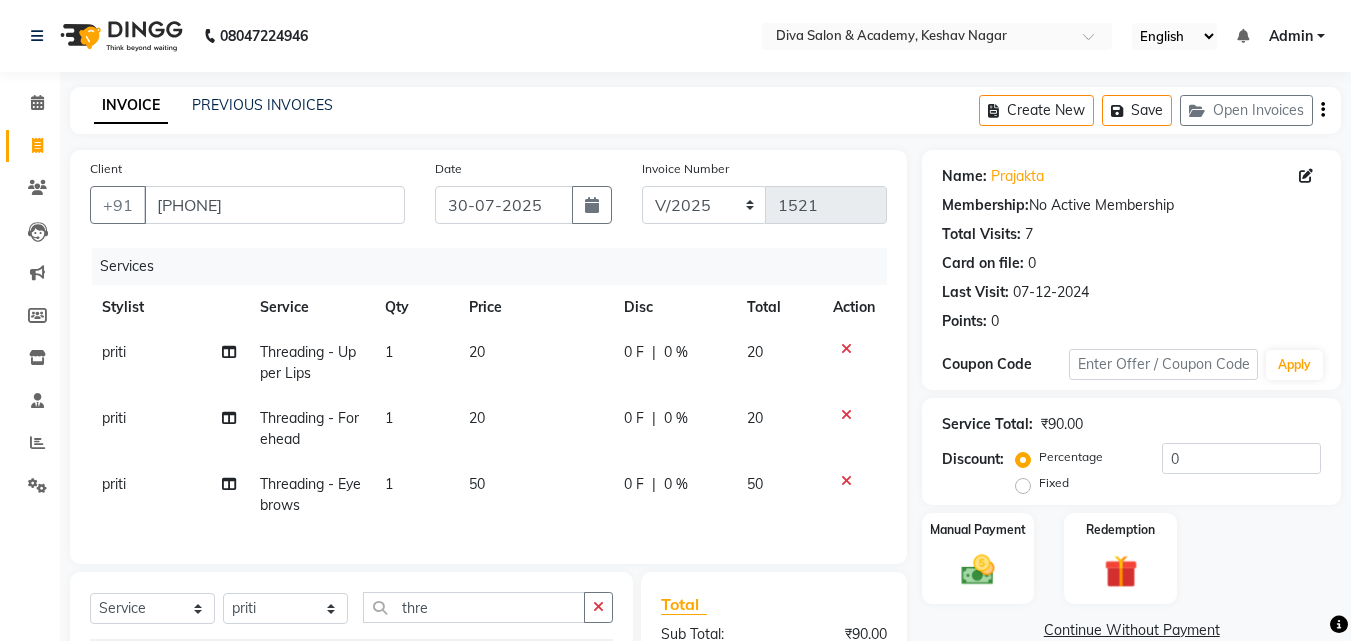 checkbox on "false" 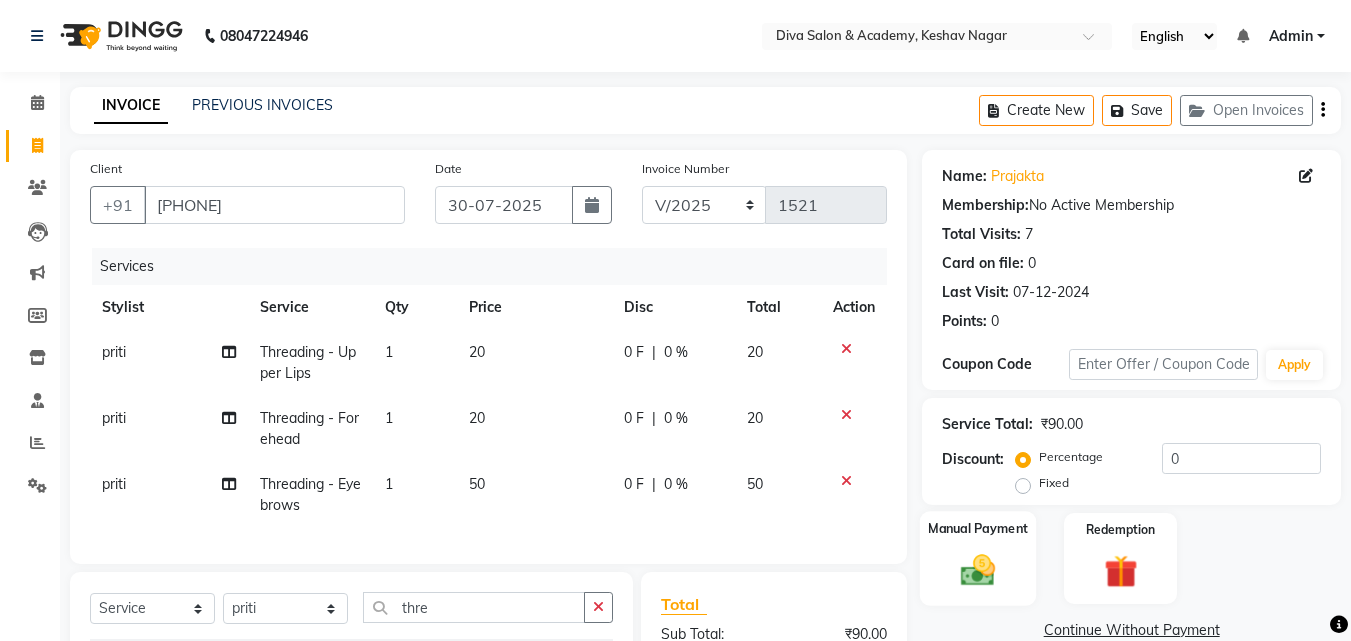 click on "Manual Payment" 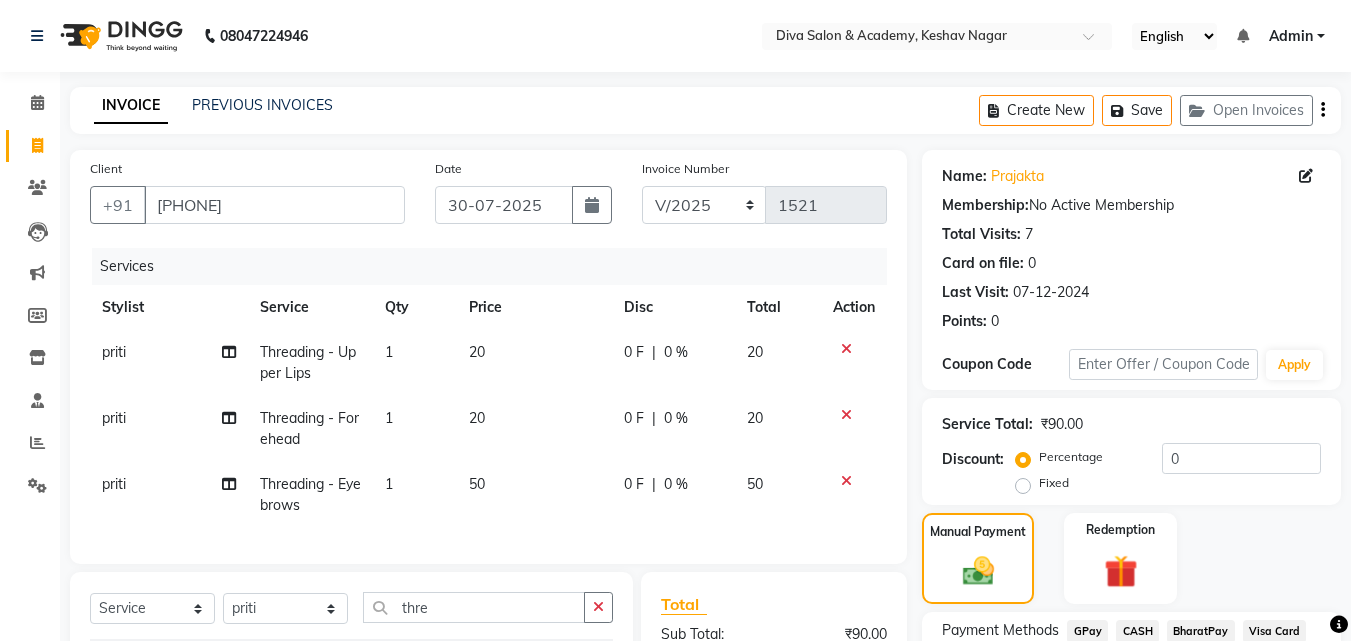 drag, startPoint x: 1345, startPoint y: 524, endPoint x: 1361, endPoint y: 513, distance: 19.416489 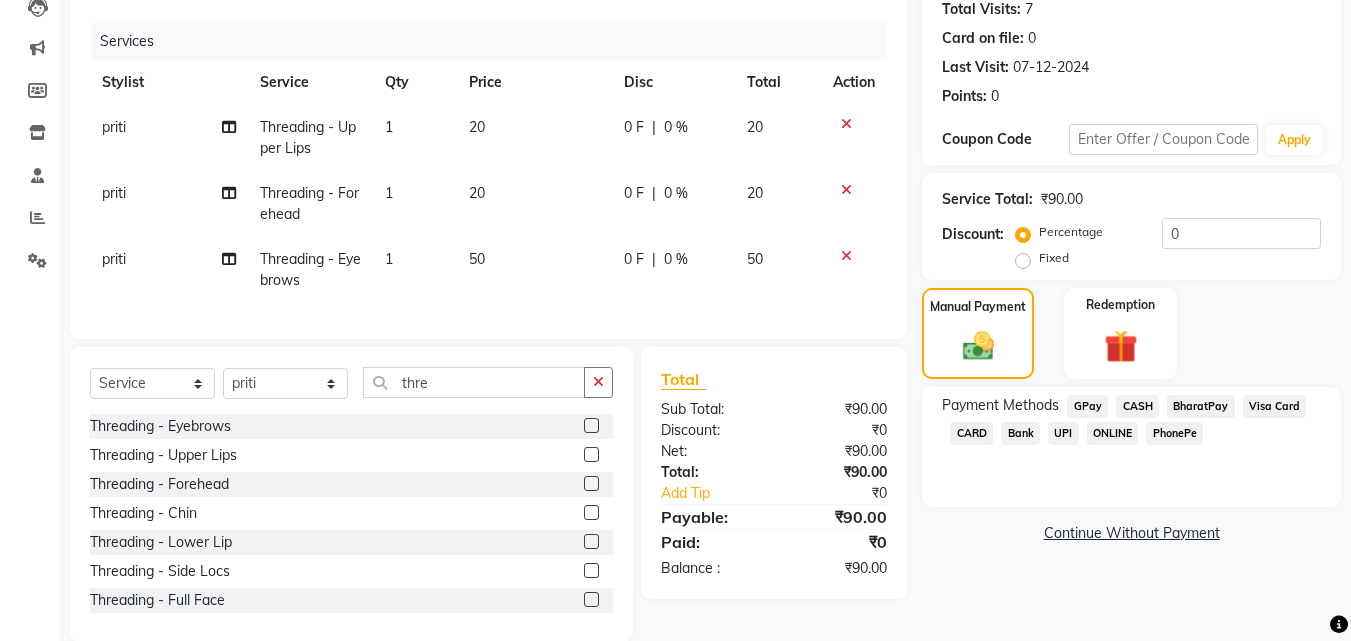 scroll, scrollTop: 271, scrollLeft: 0, axis: vertical 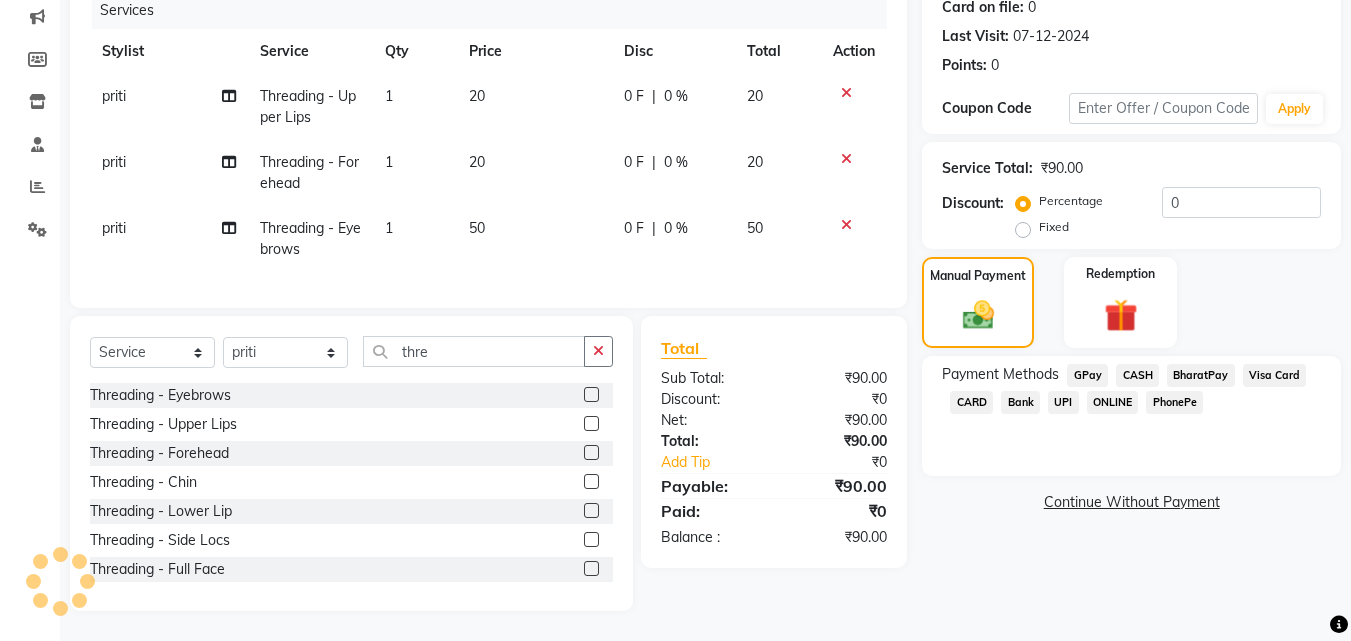 click on "GPay" 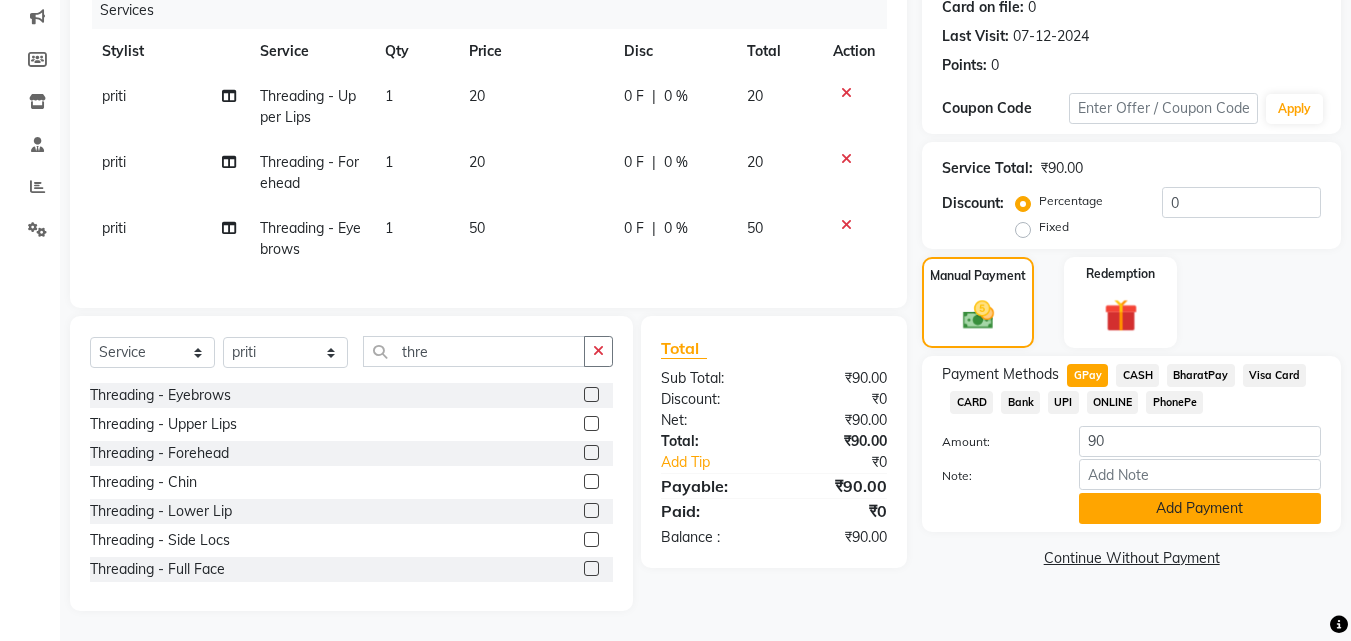 click on "Add Payment" 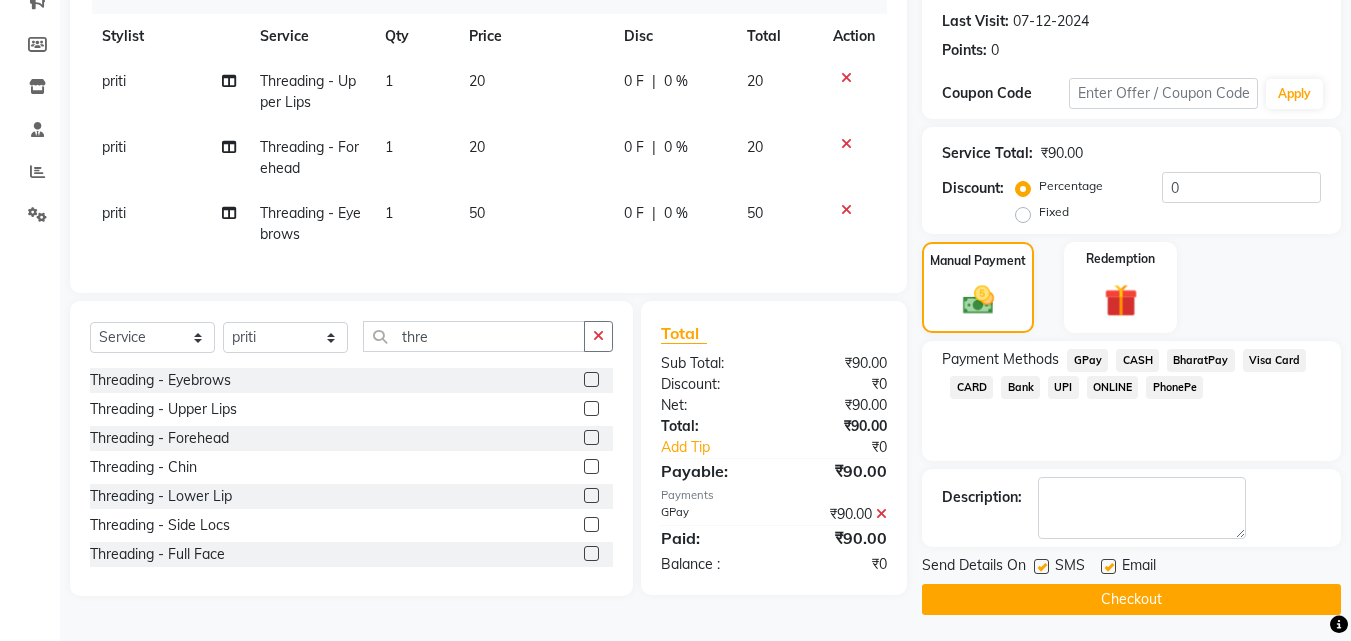 click on "Checkout" 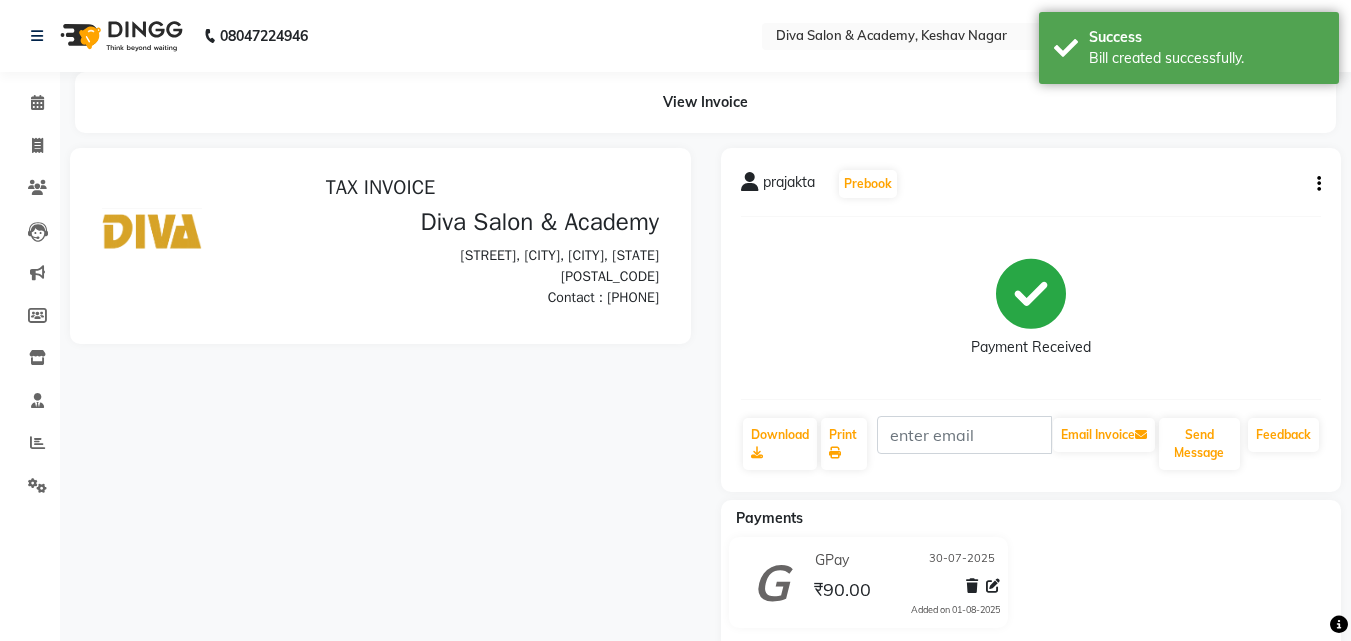scroll, scrollTop: 0, scrollLeft: 0, axis: both 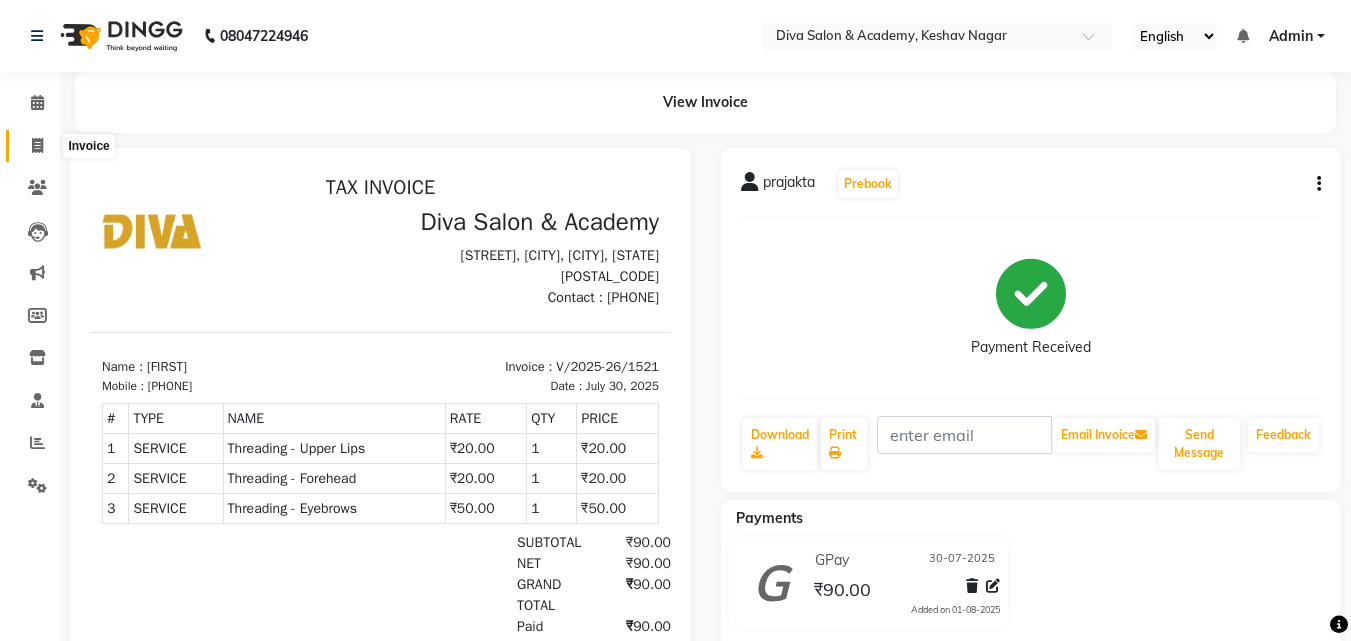 click 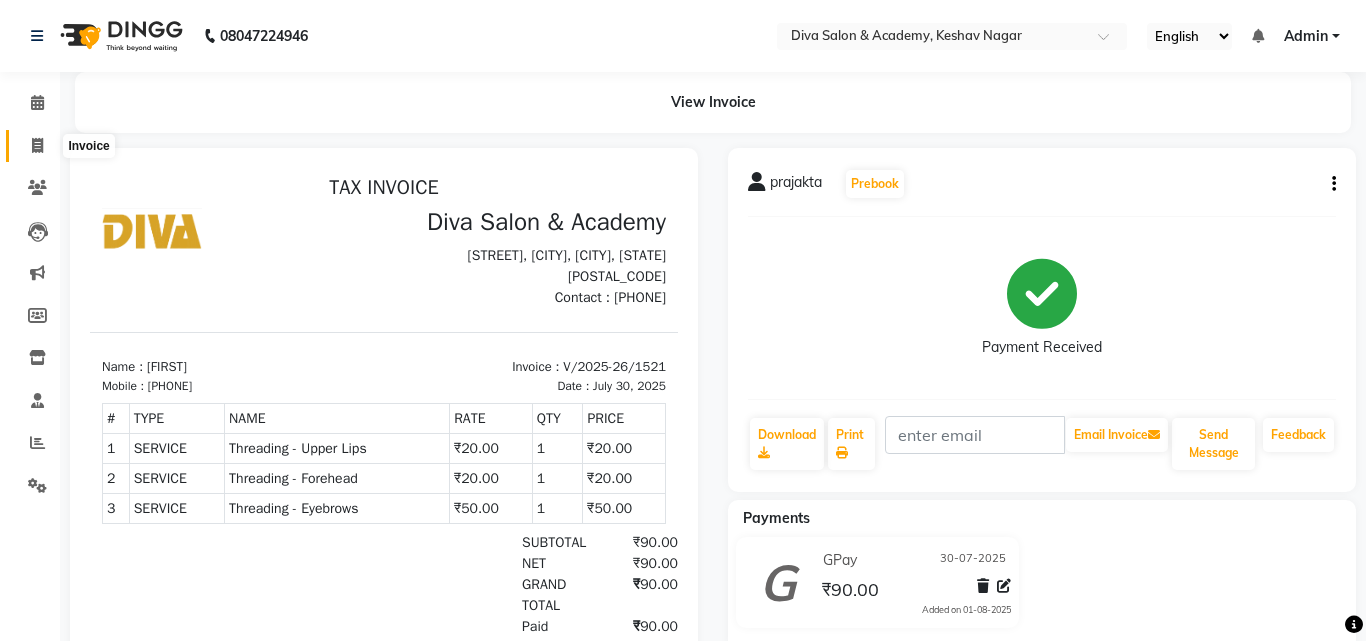 select on "service" 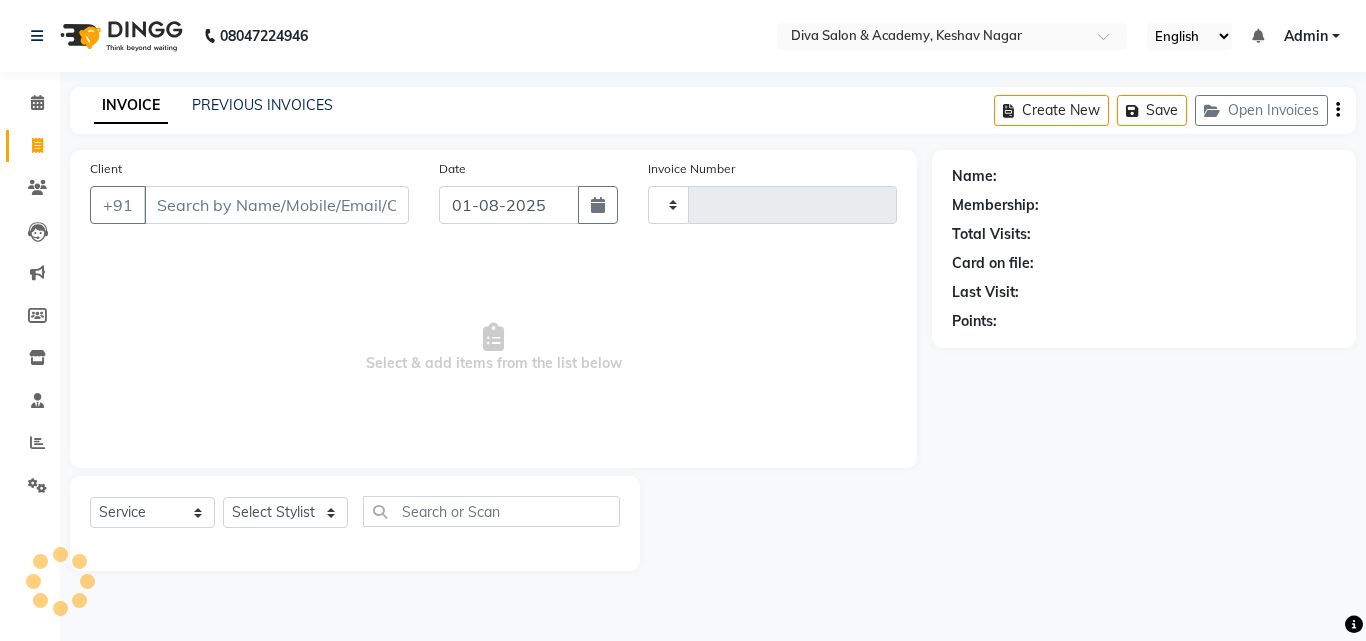 type on "1522" 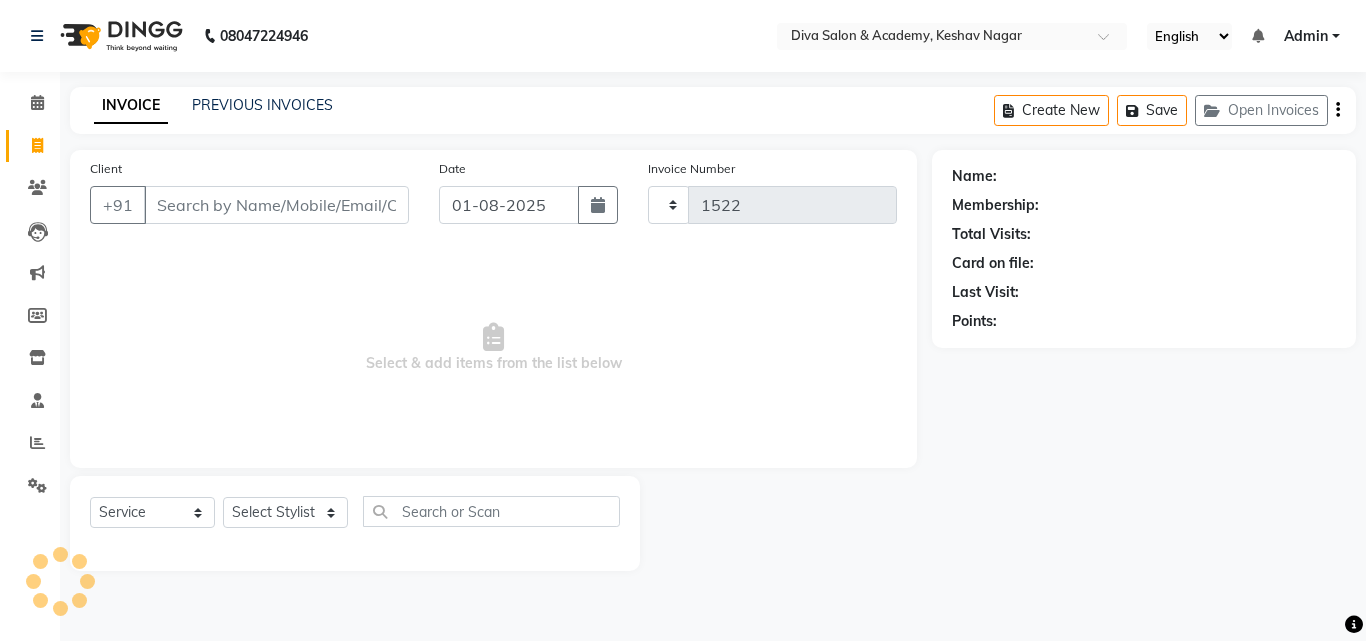 select on "671" 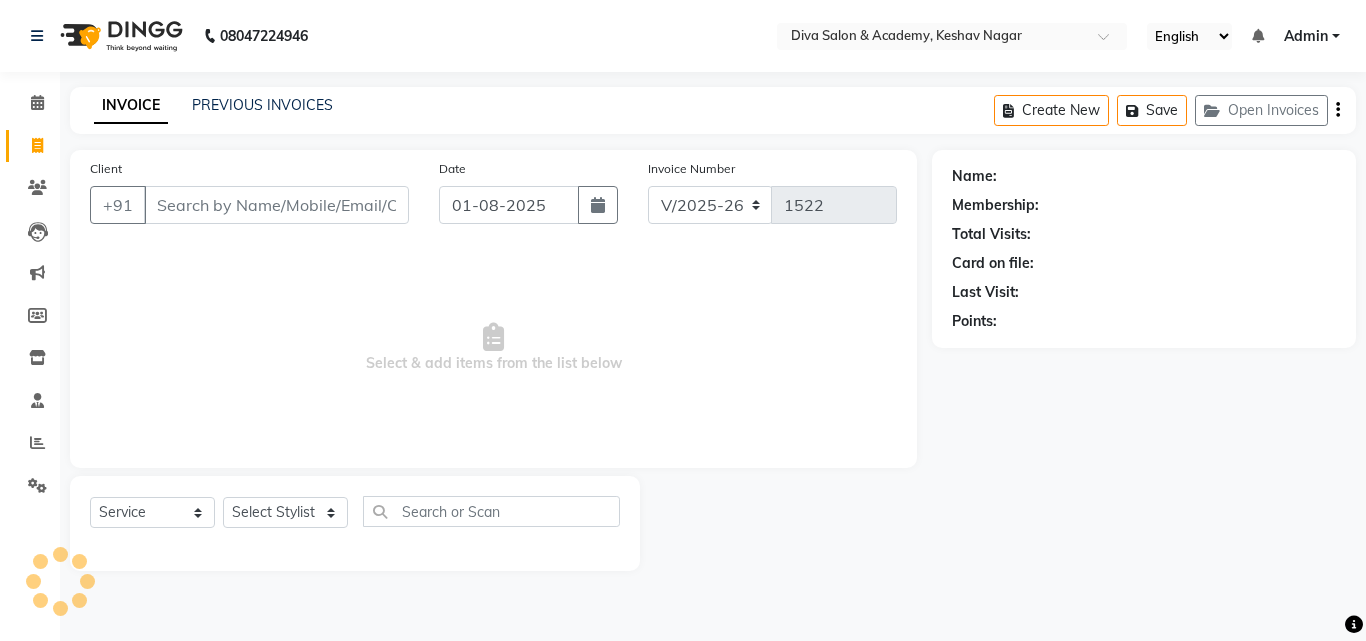 click on "Client" at bounding box center [276, 205] 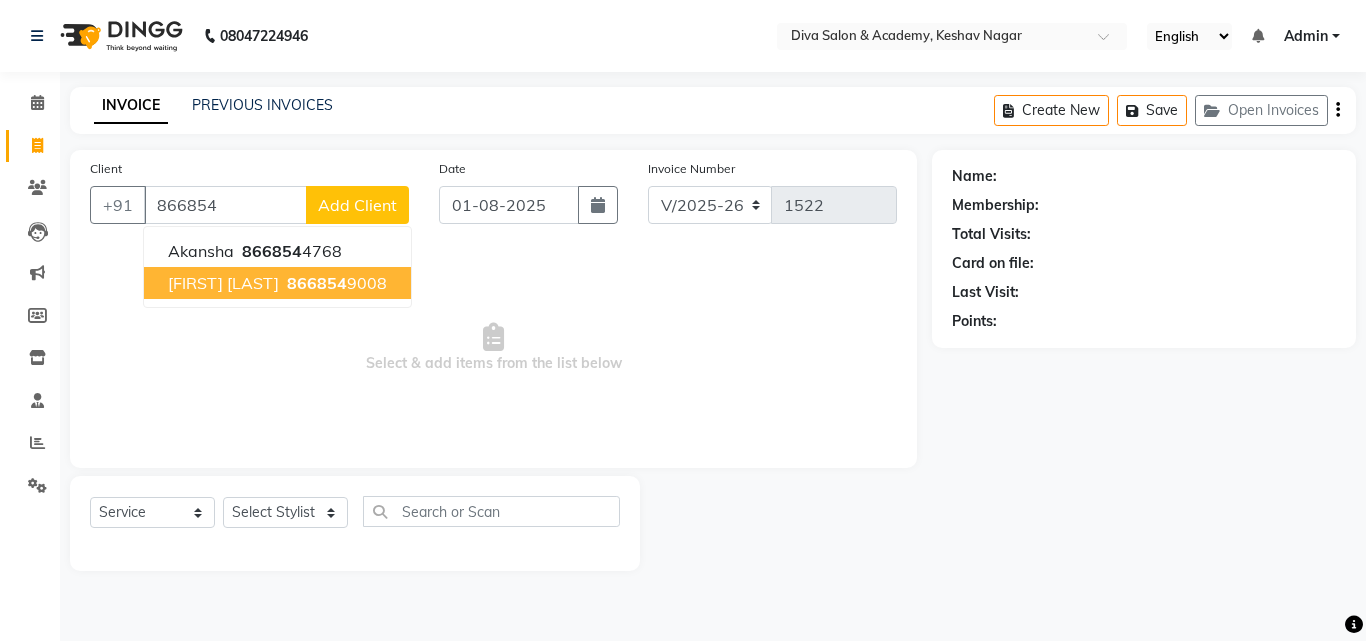 click on "866854" at bounding box center [317, 283] 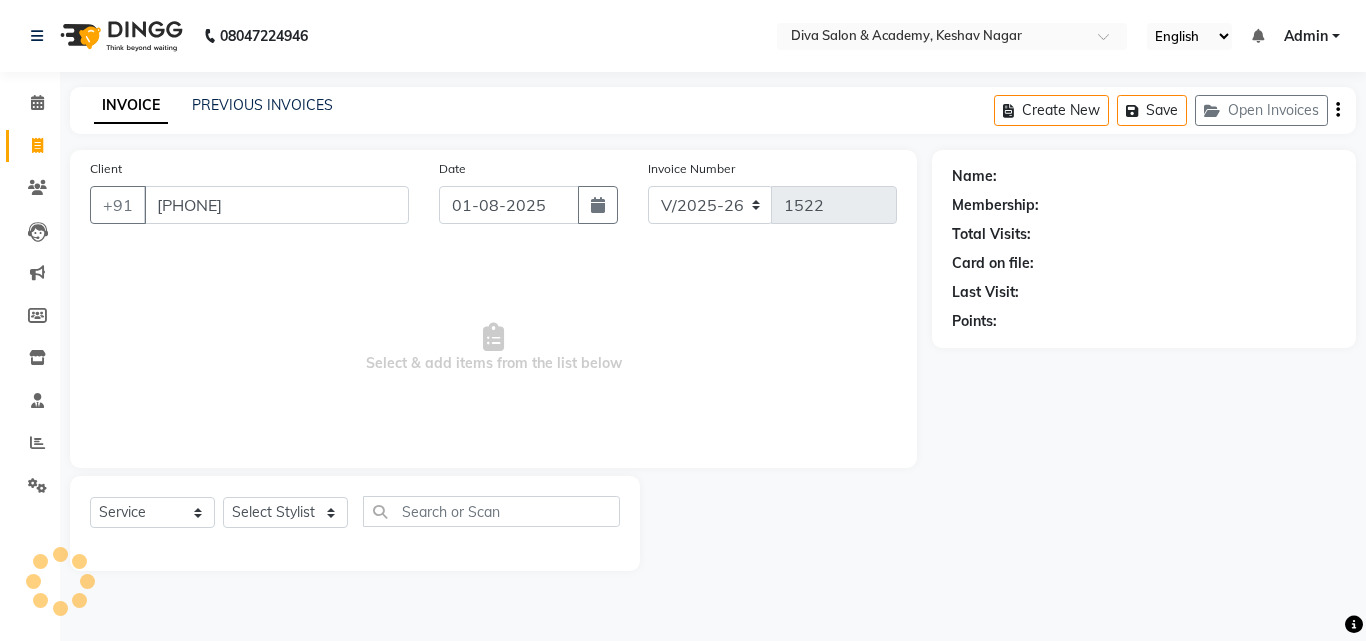 type on "[PHONE]" 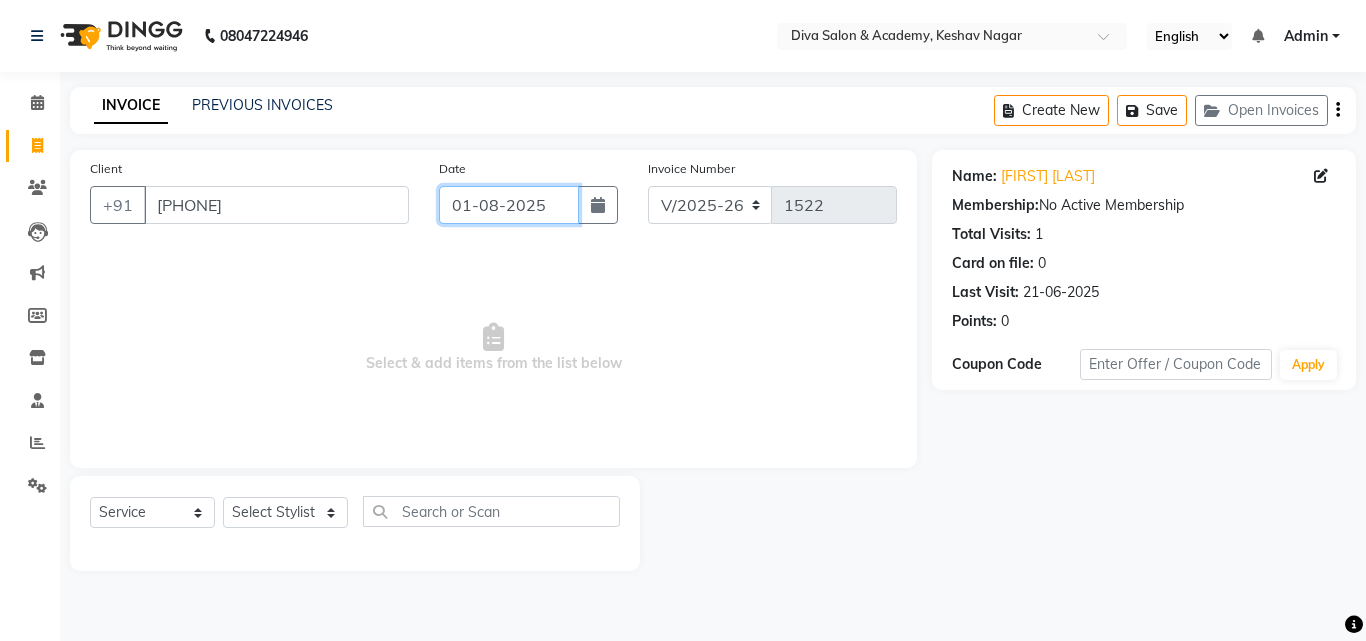 click on "01-08-2025" 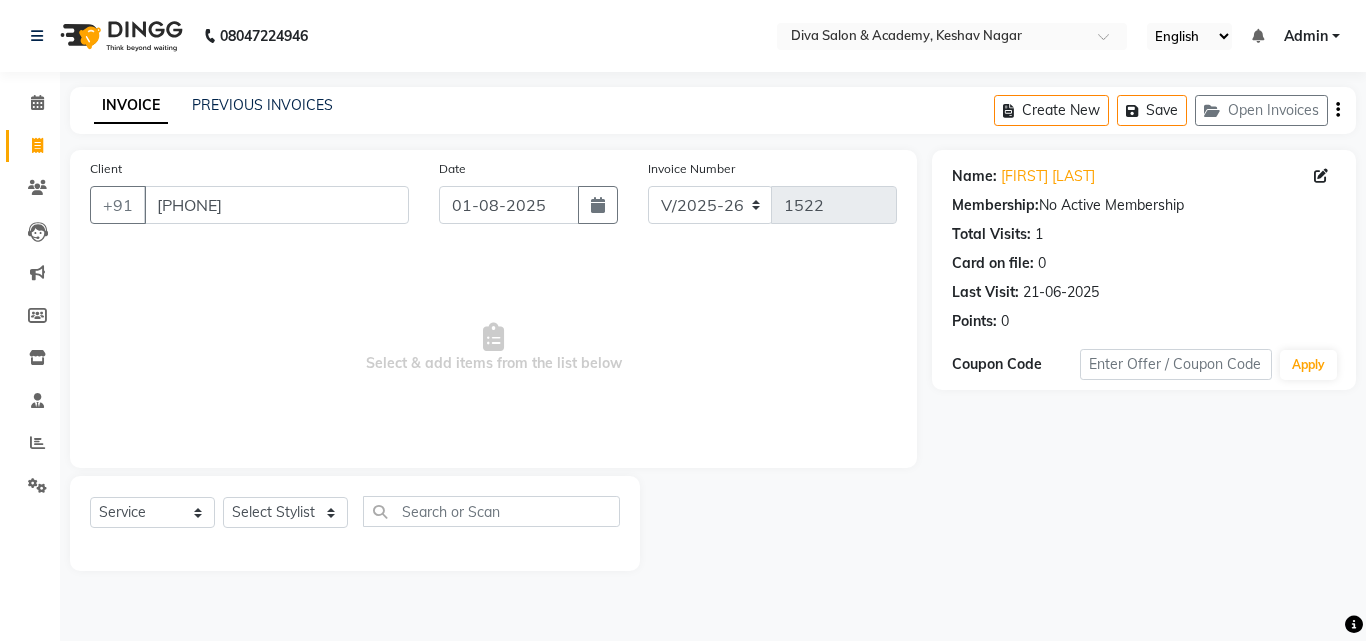 select on "8" 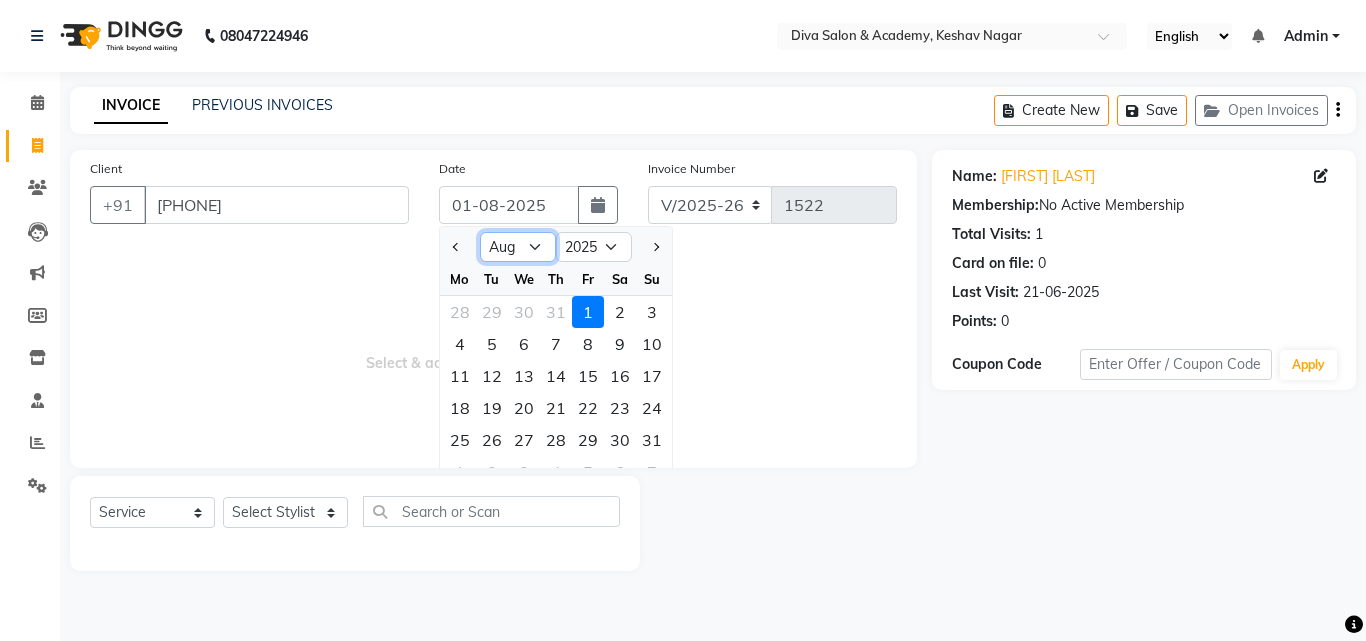 click on "Jan Feb Mar Apr May Jun Jul Aug Sep Oct Nov Dec" 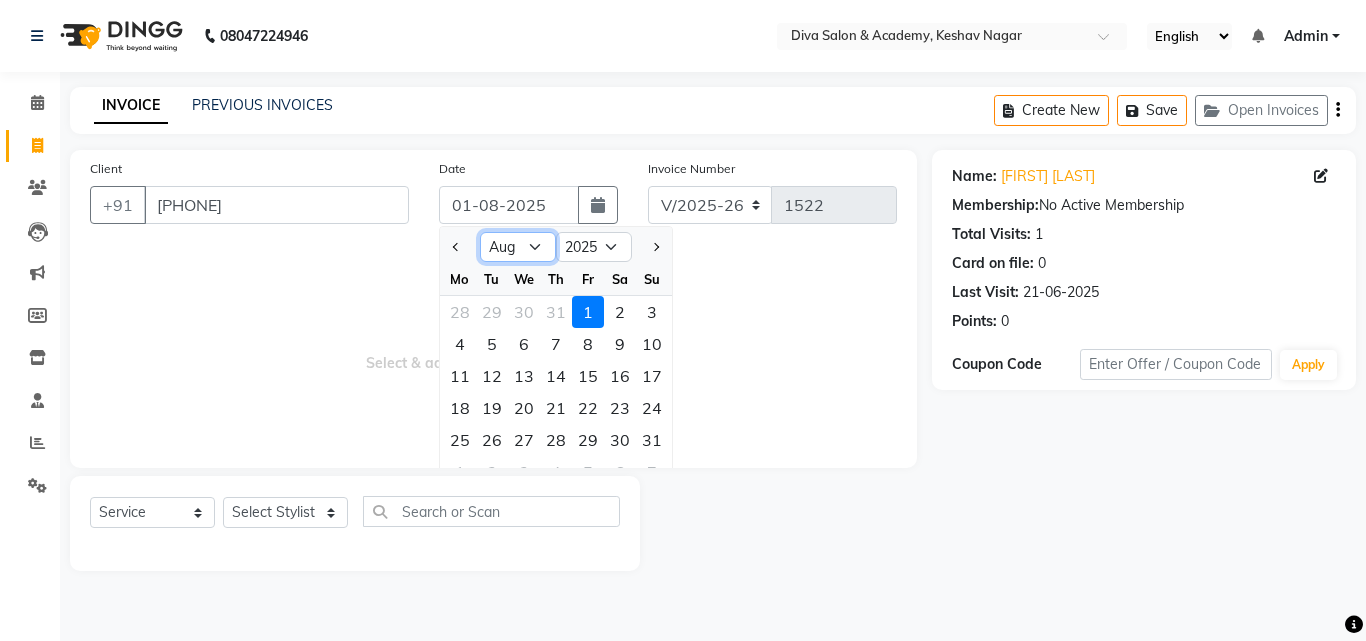 select on "7" 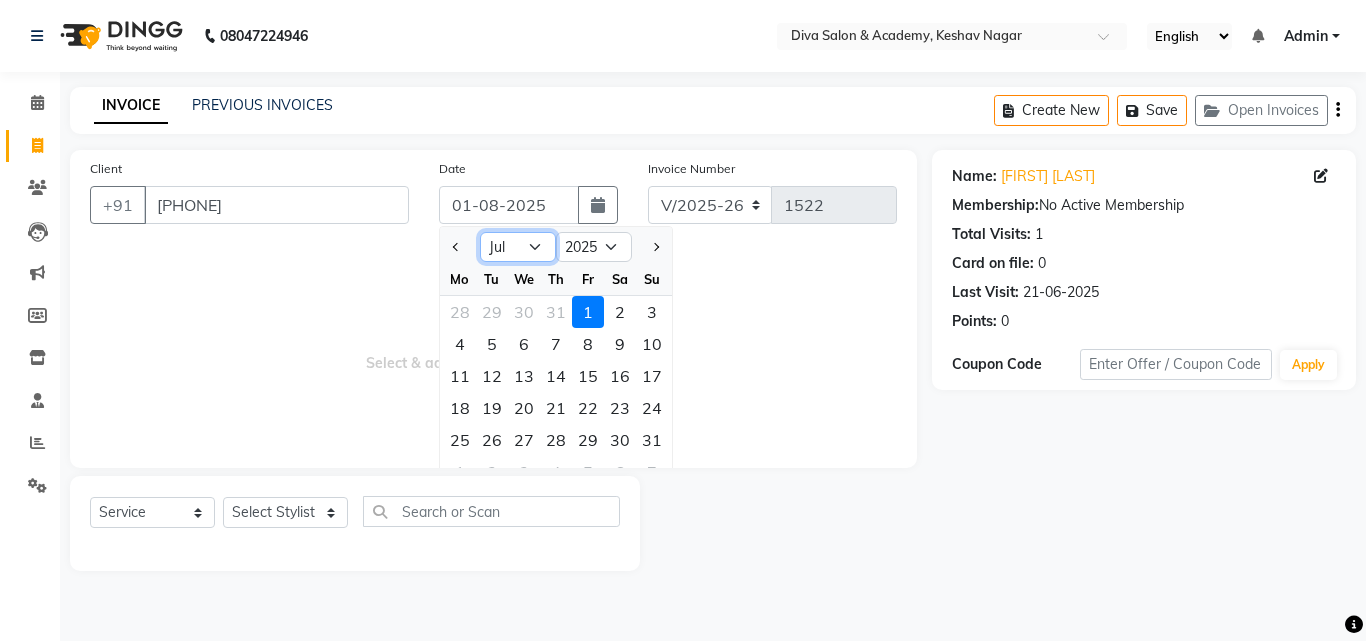 click on "Jan Feb Mar Apr May Jun Jul Aug Sep Oct Nov Dec" 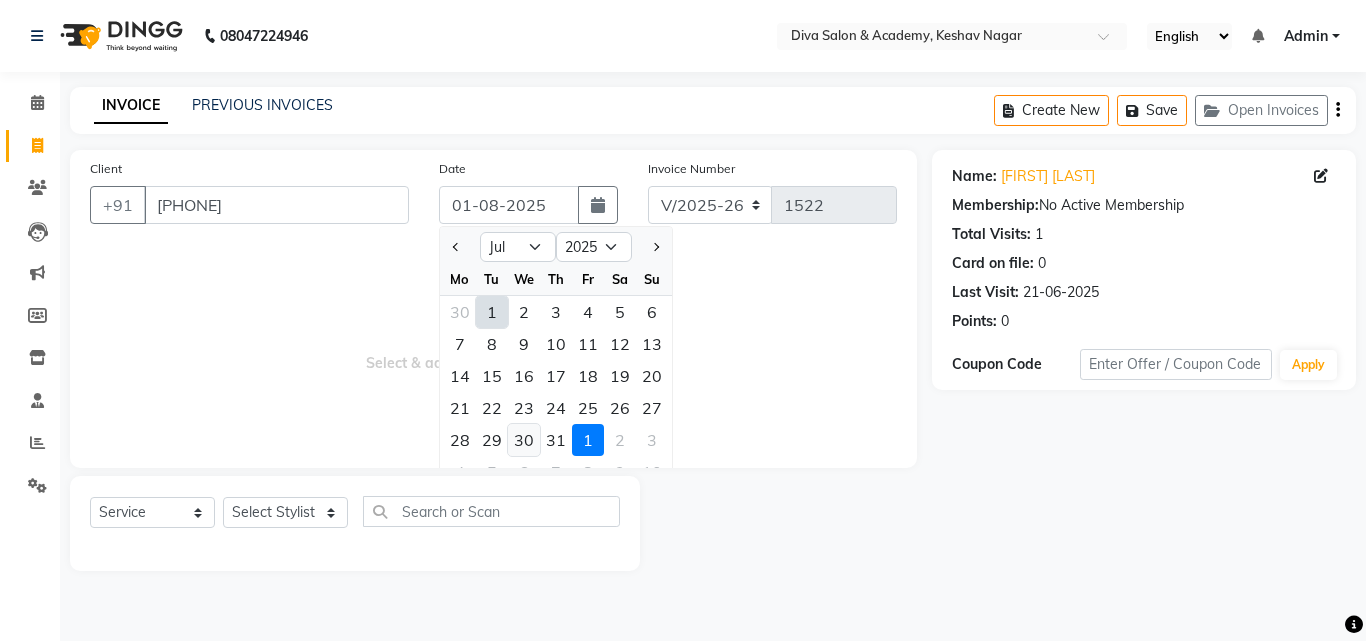 click on "30" 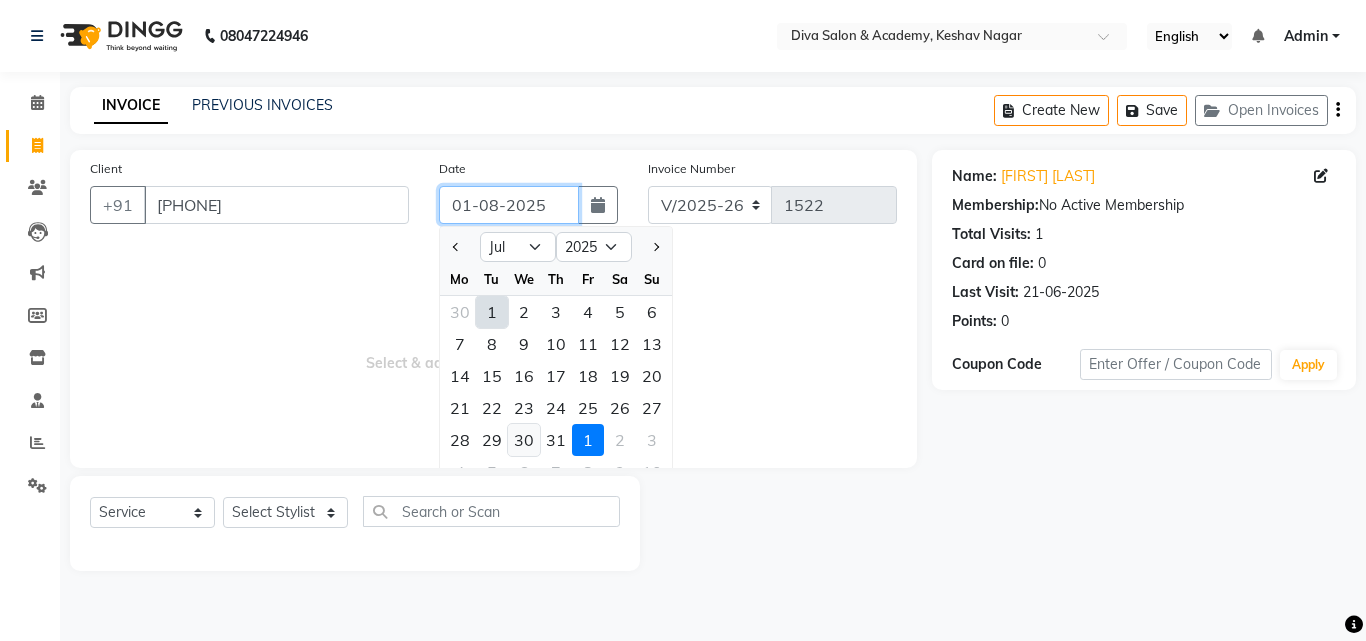 type on "30-07-2025" 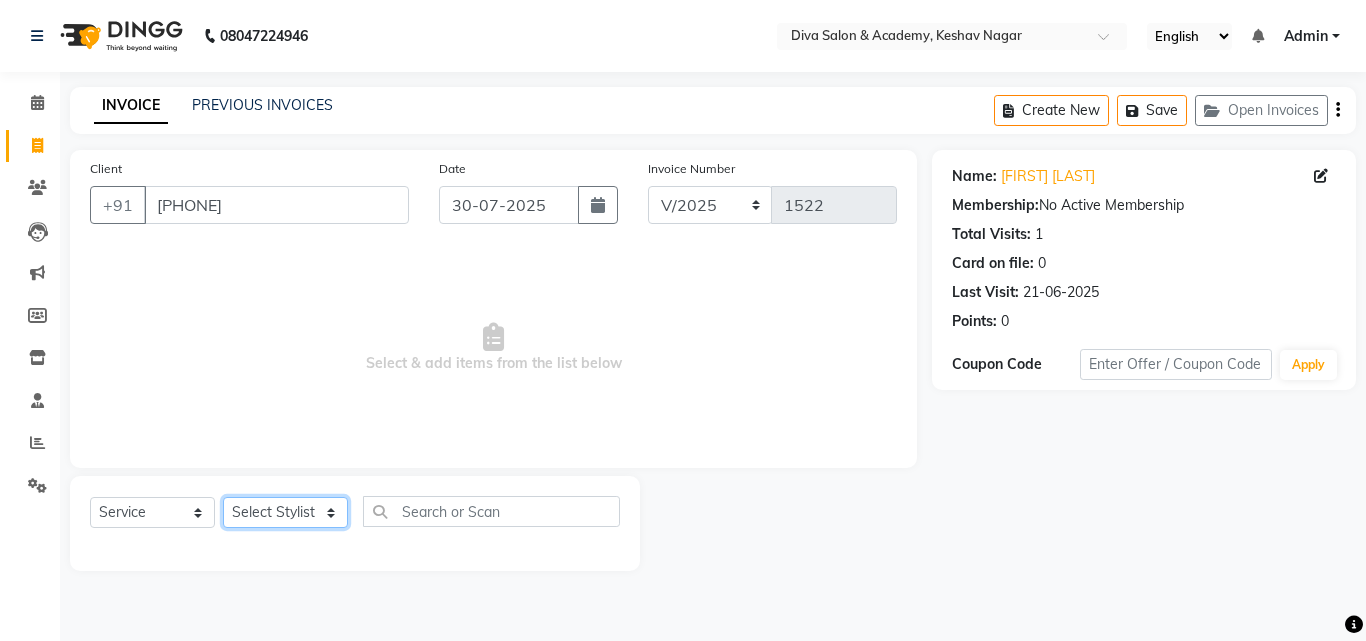click on "Select Stylist [FIRST] [FIRST] [FIRST] [FIRST]" 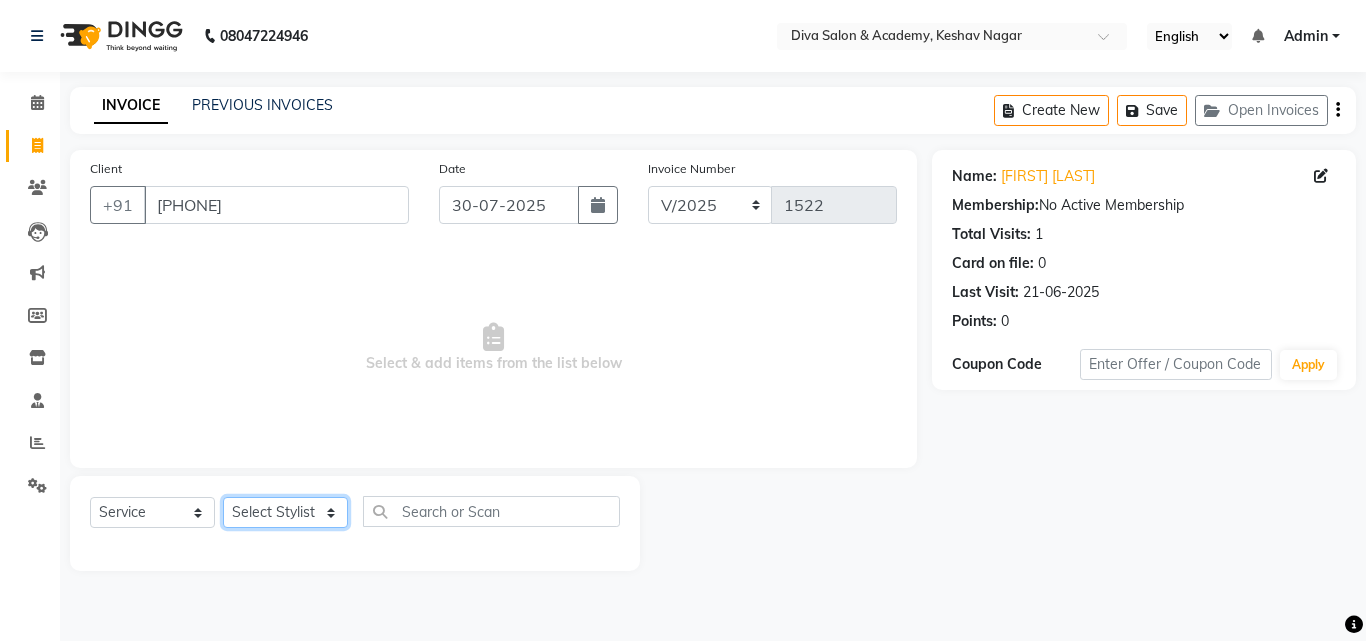 select on "61968" 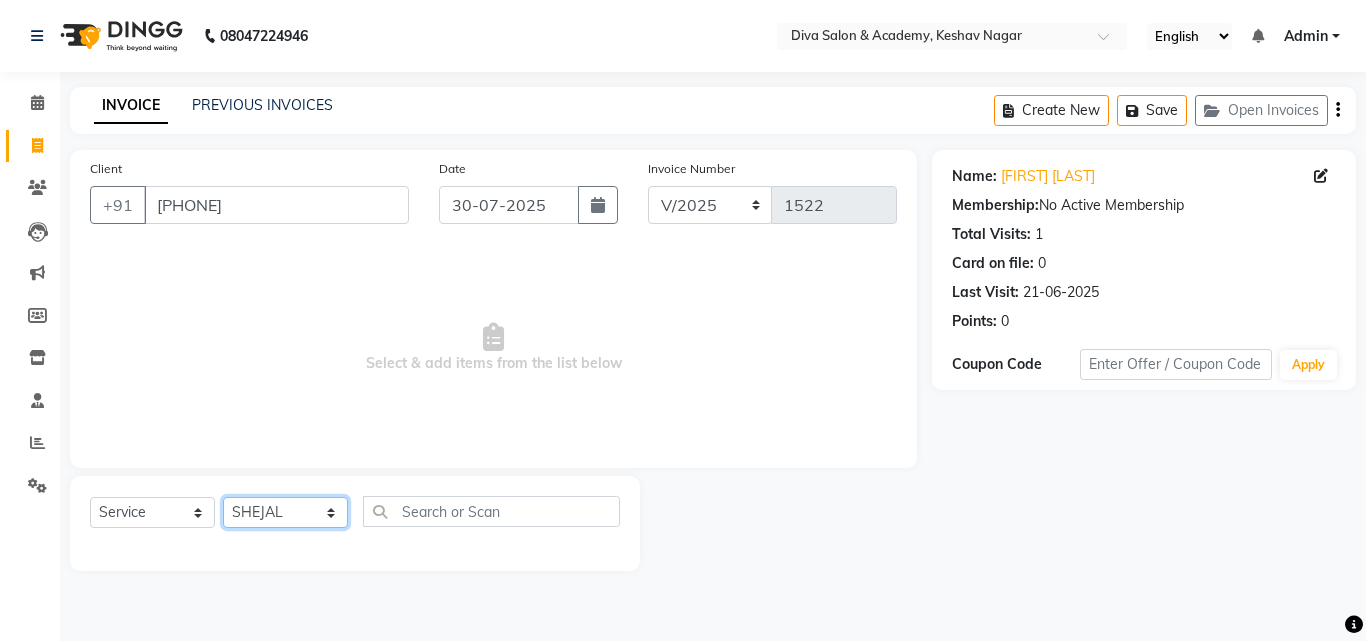 click on "Select Stylist [FIRST] [FIRST] [FIRST] [FIRST]" 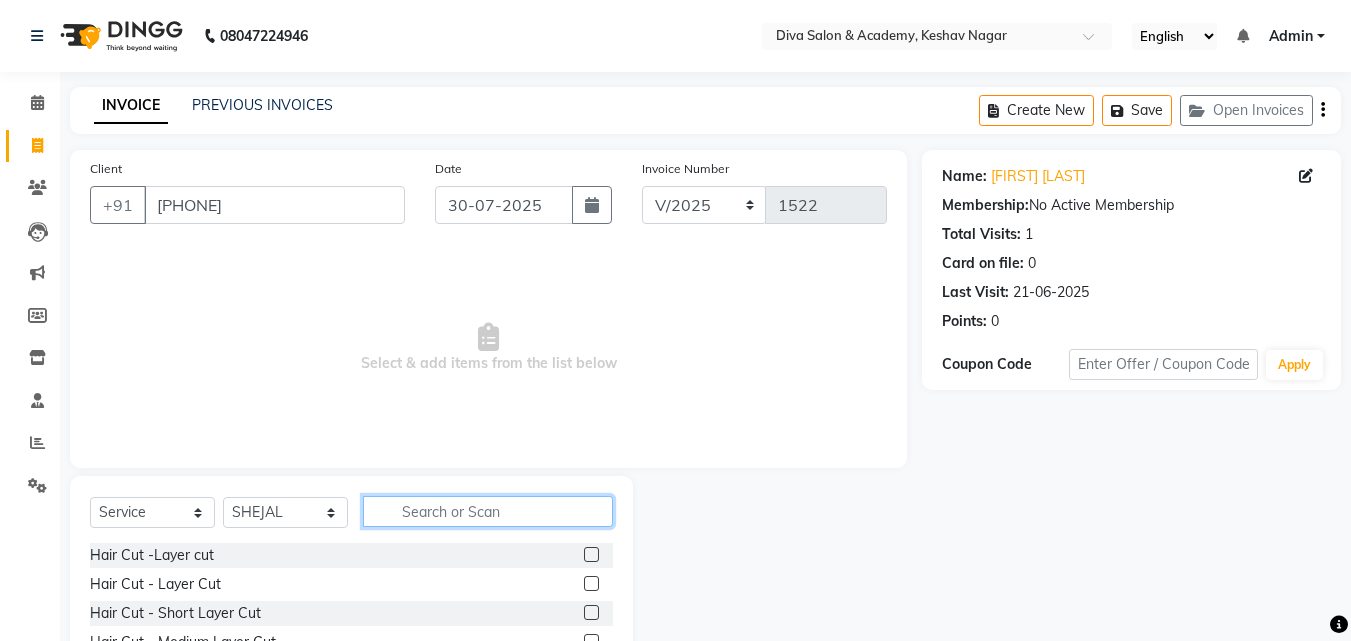 click 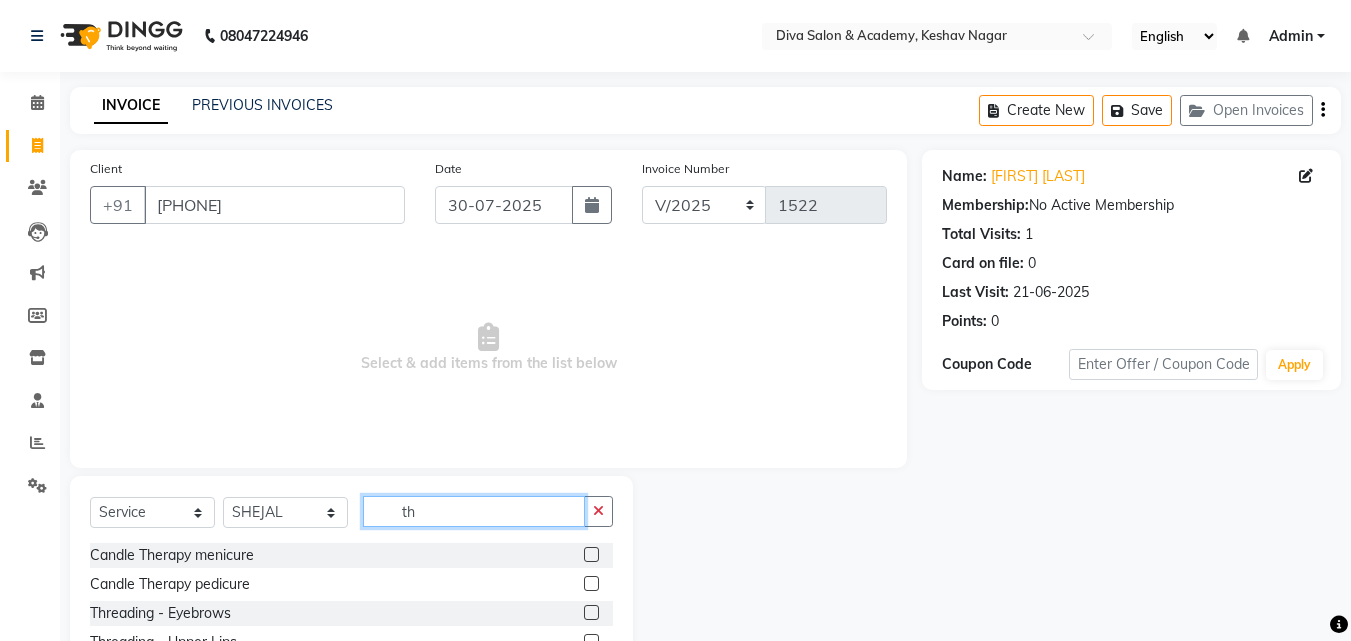 type on "th" 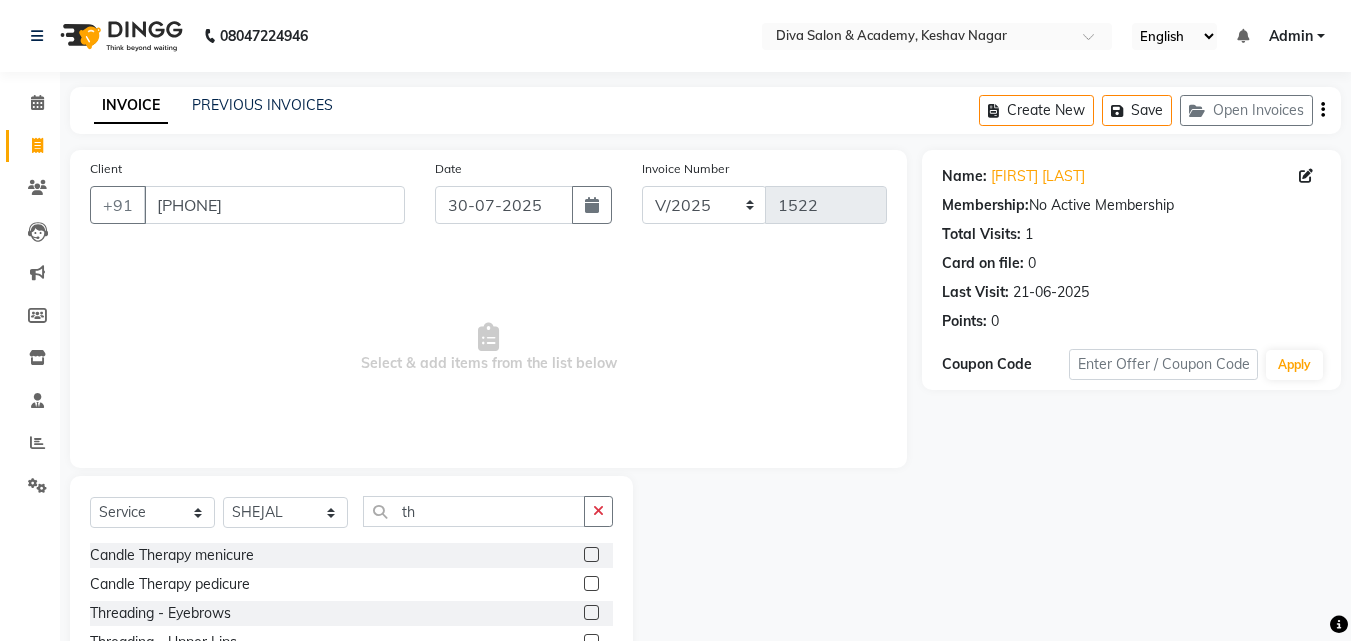 click 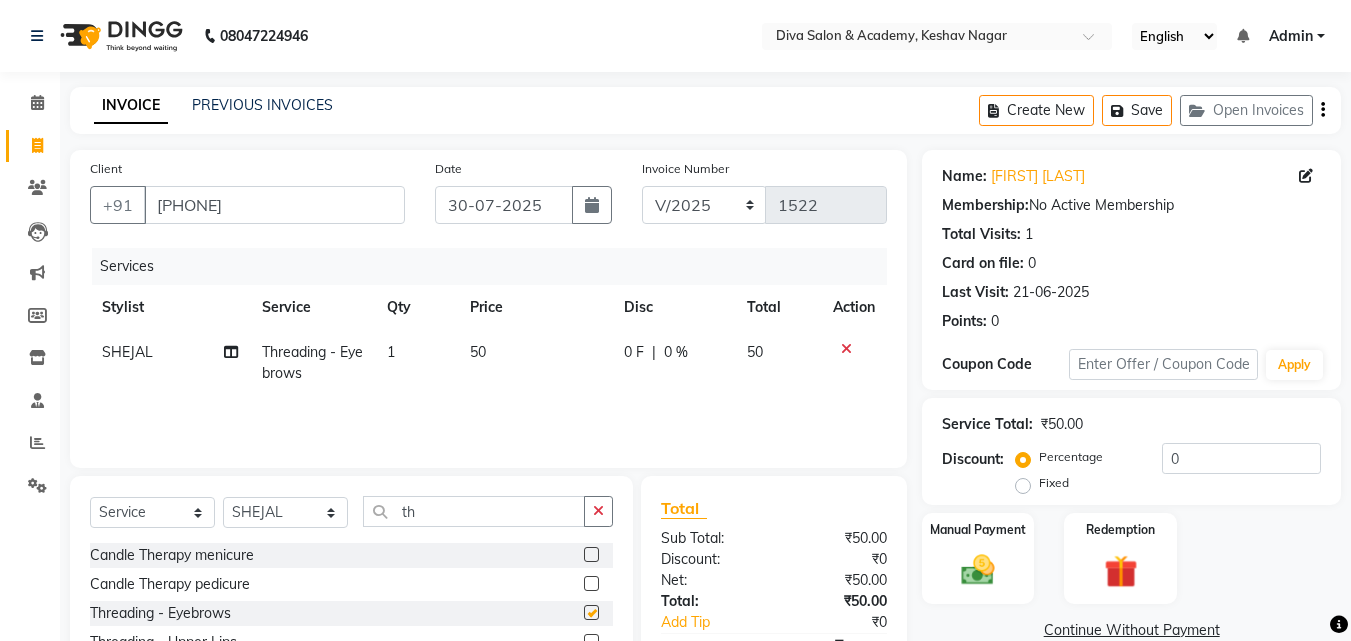 checkbox on "false" 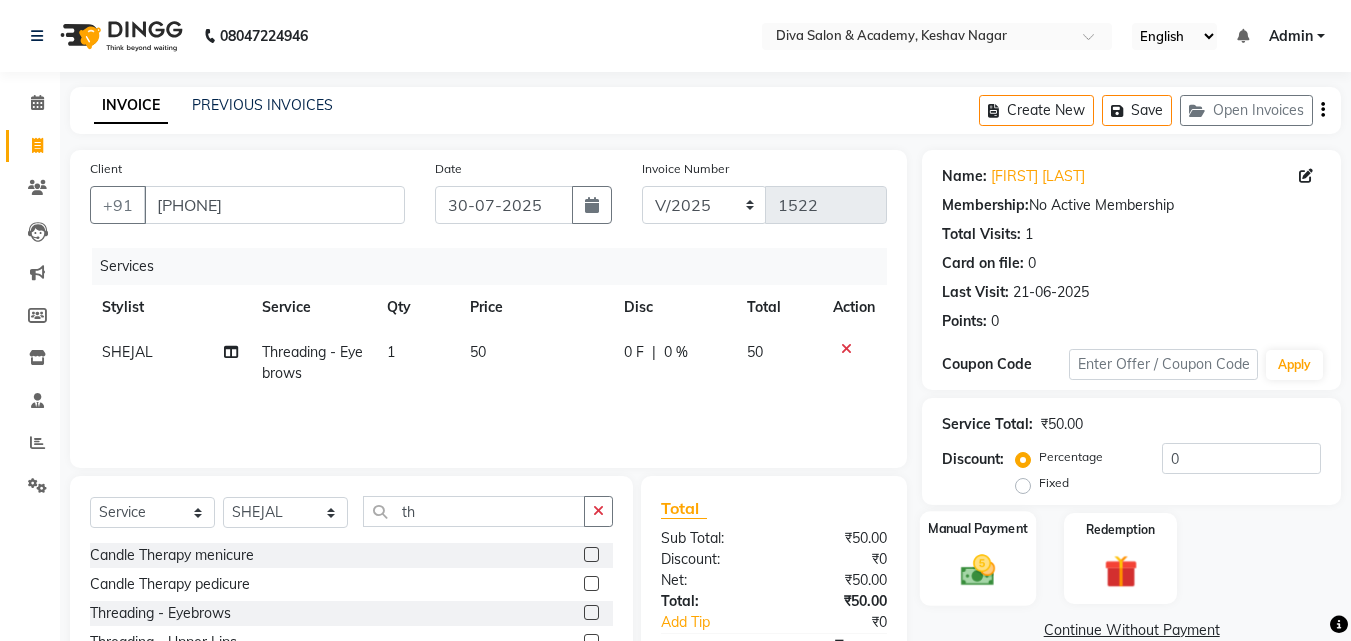 click 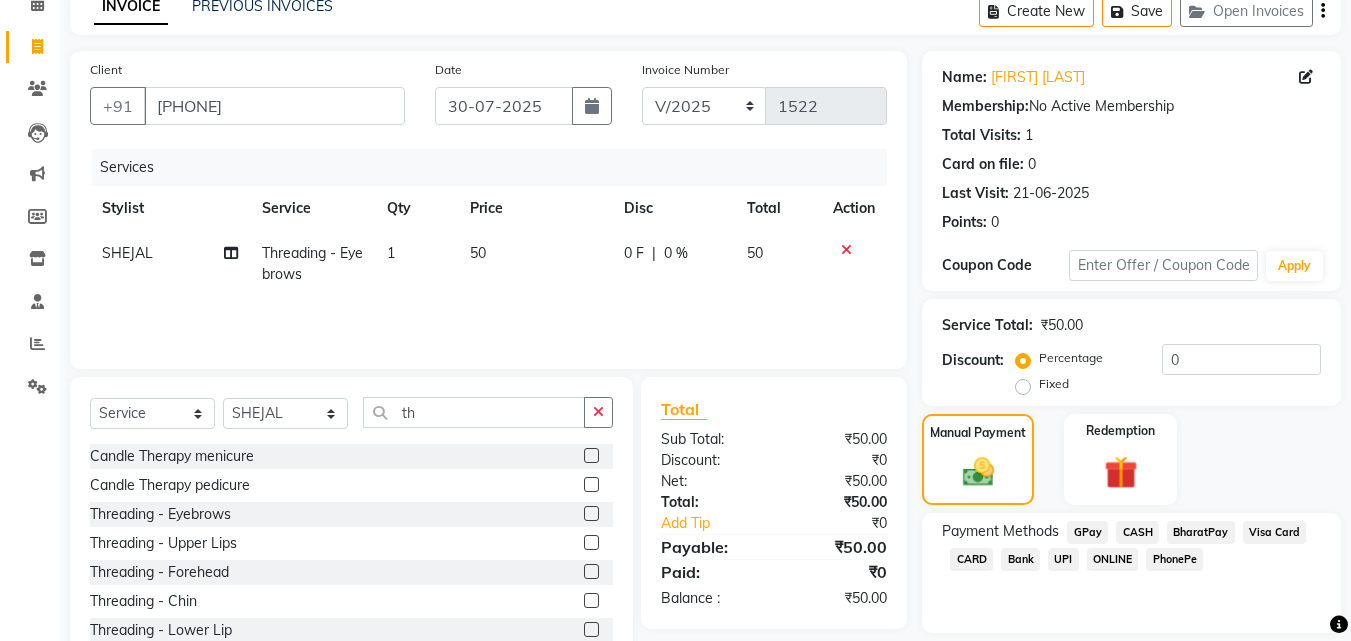 scroll, scrollTop: 162, scrollLeft: 0, axis: vertical 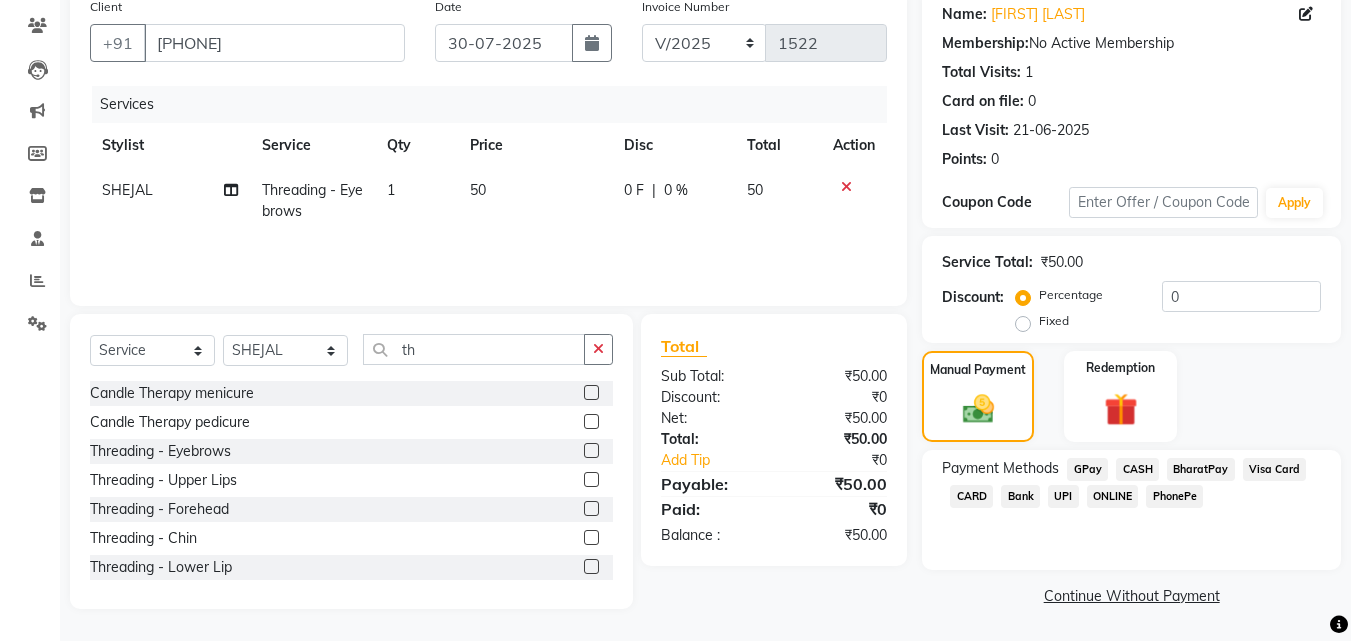 click on "GPay" 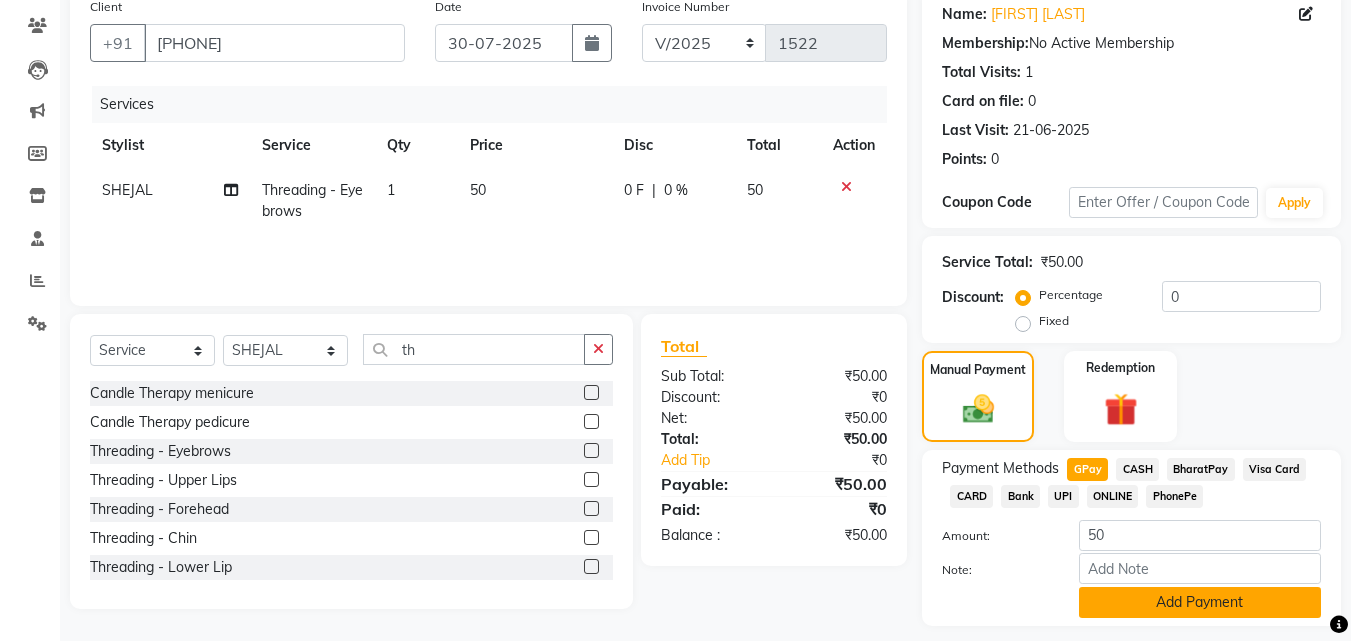 click on "Add Payment" 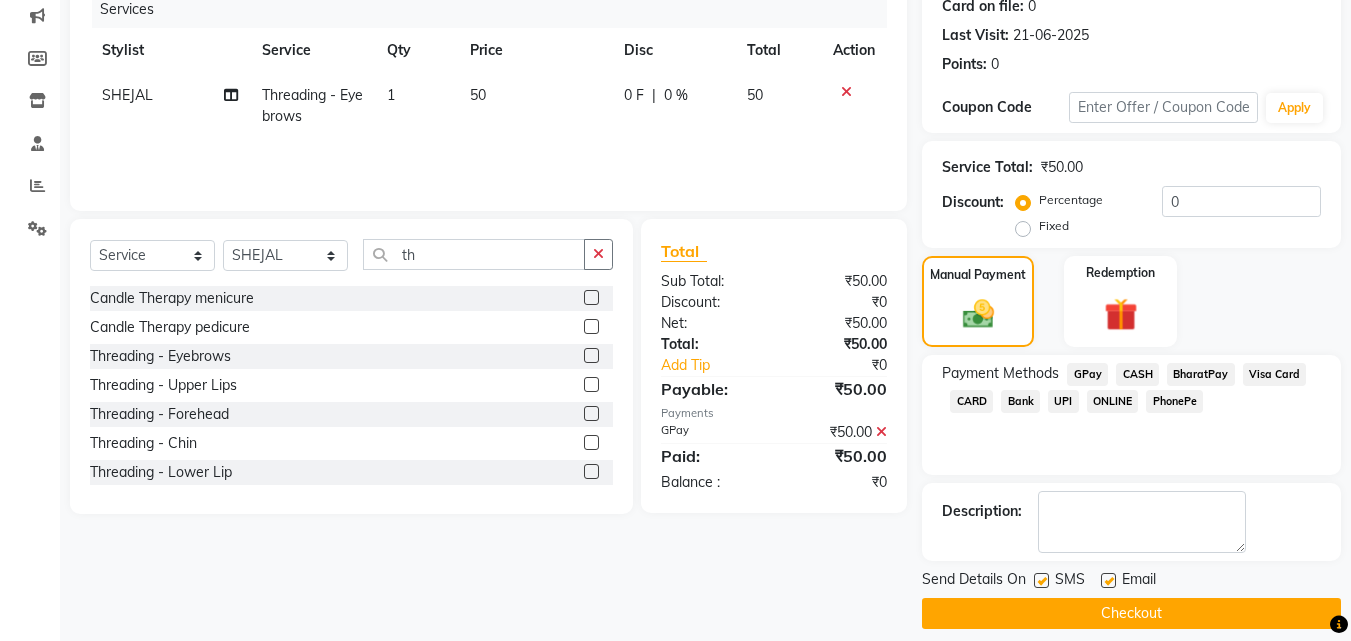 scroll, scrollTop: 275, scrollLeft: 0, axis: vertical 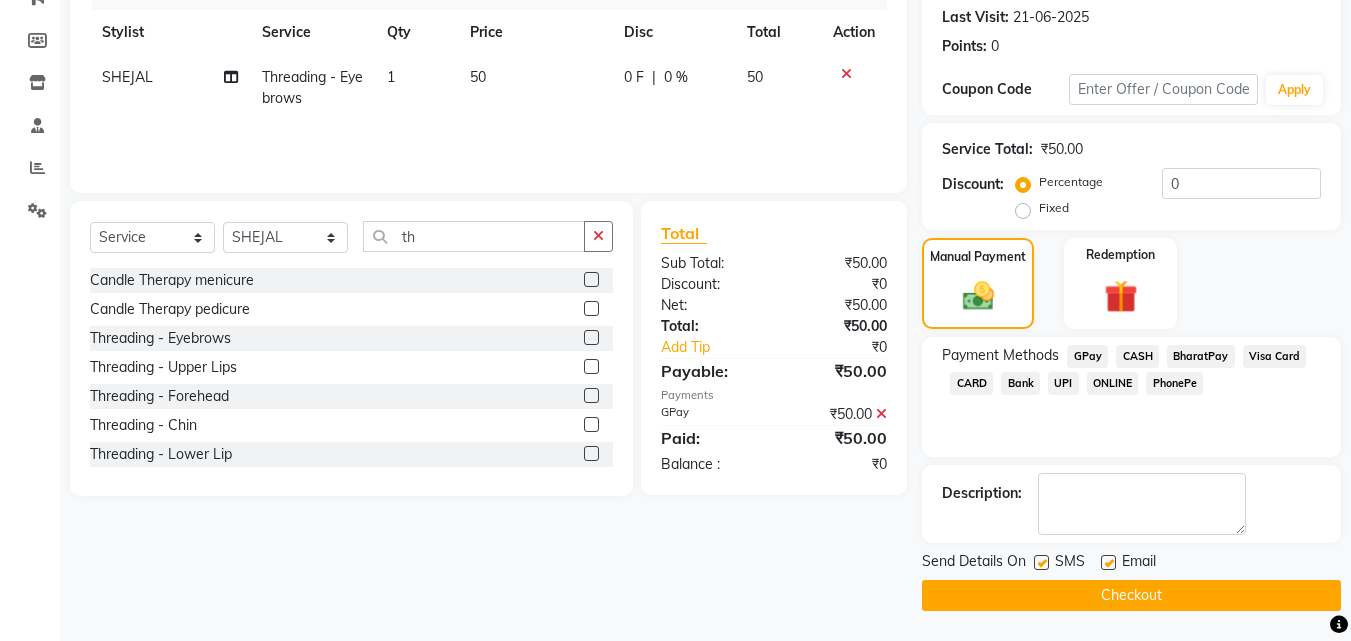 click on "Checkout" 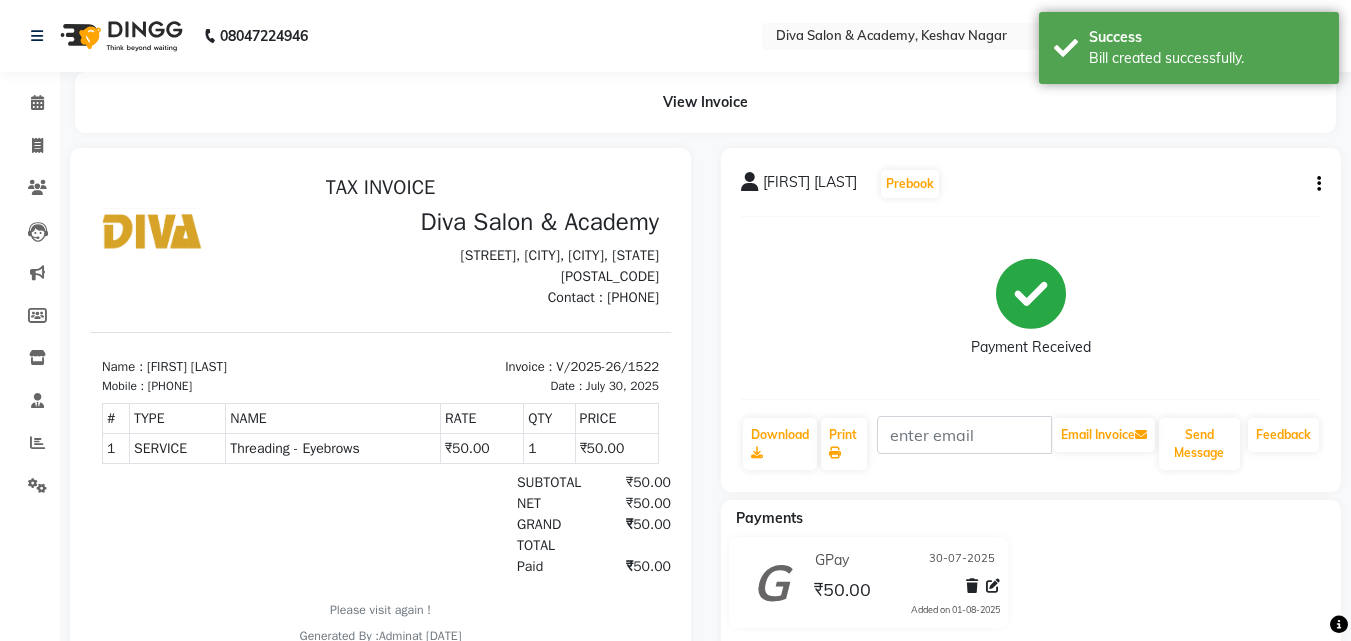 scroll, scrollTop: 0, scrollLeft: 0, axis: both 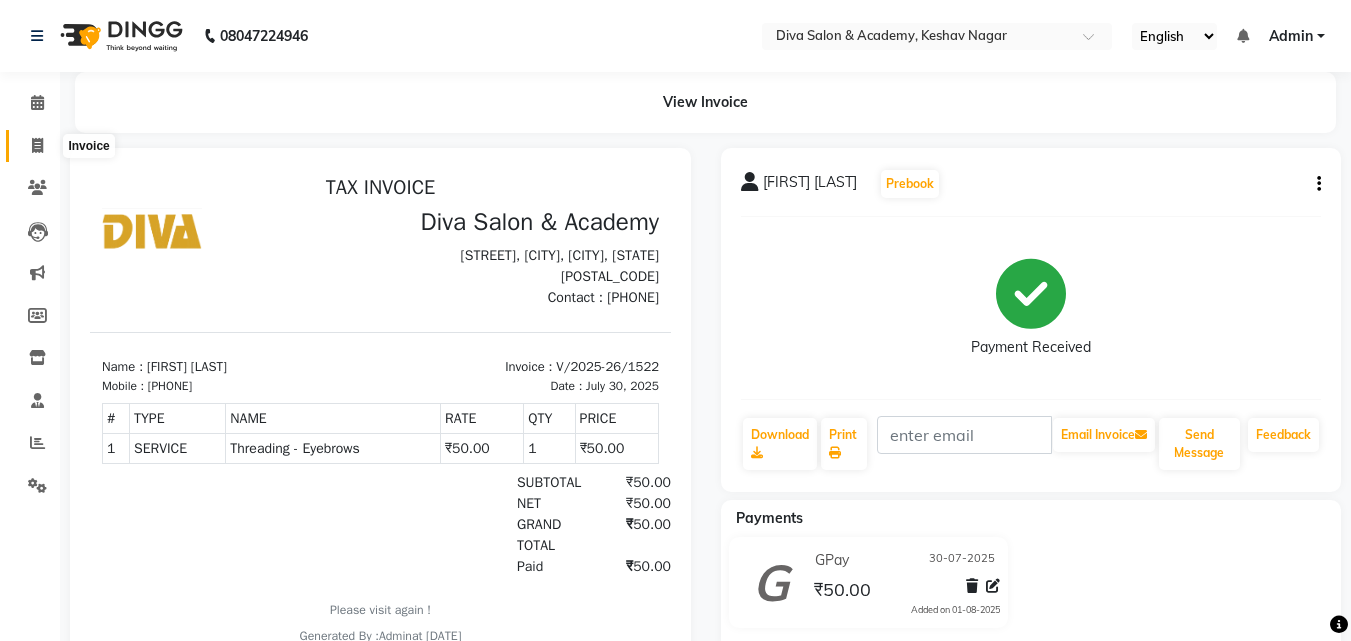 click 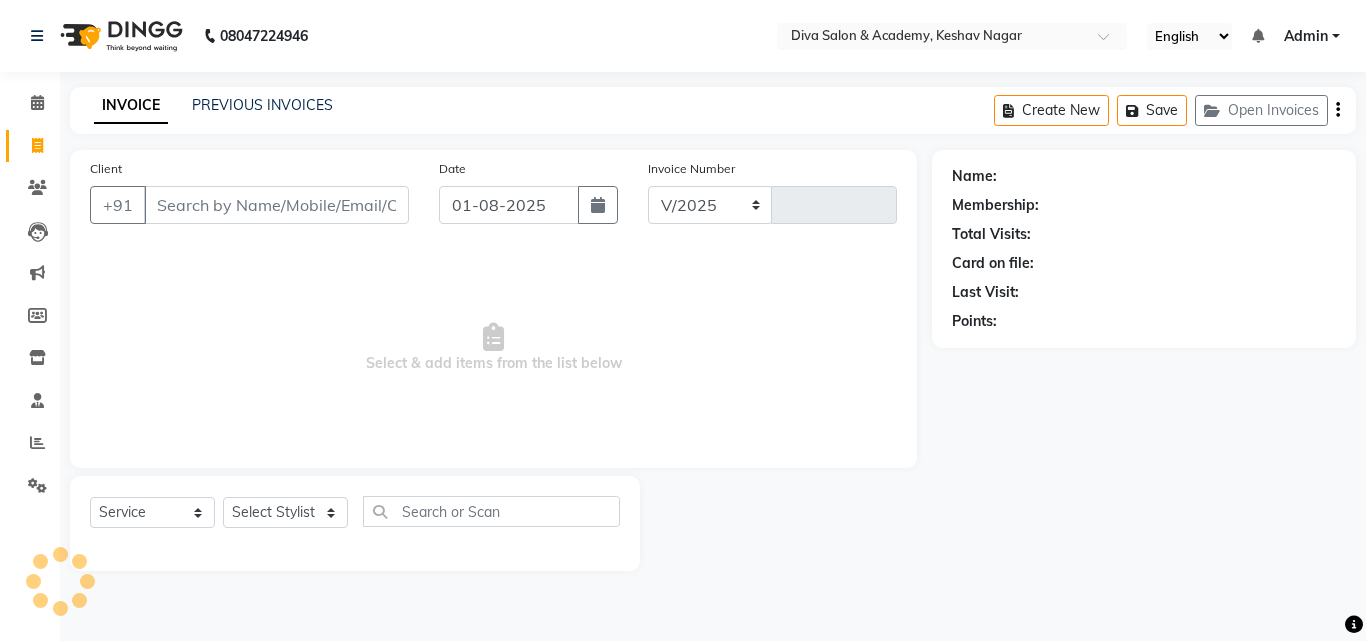 select on "671" 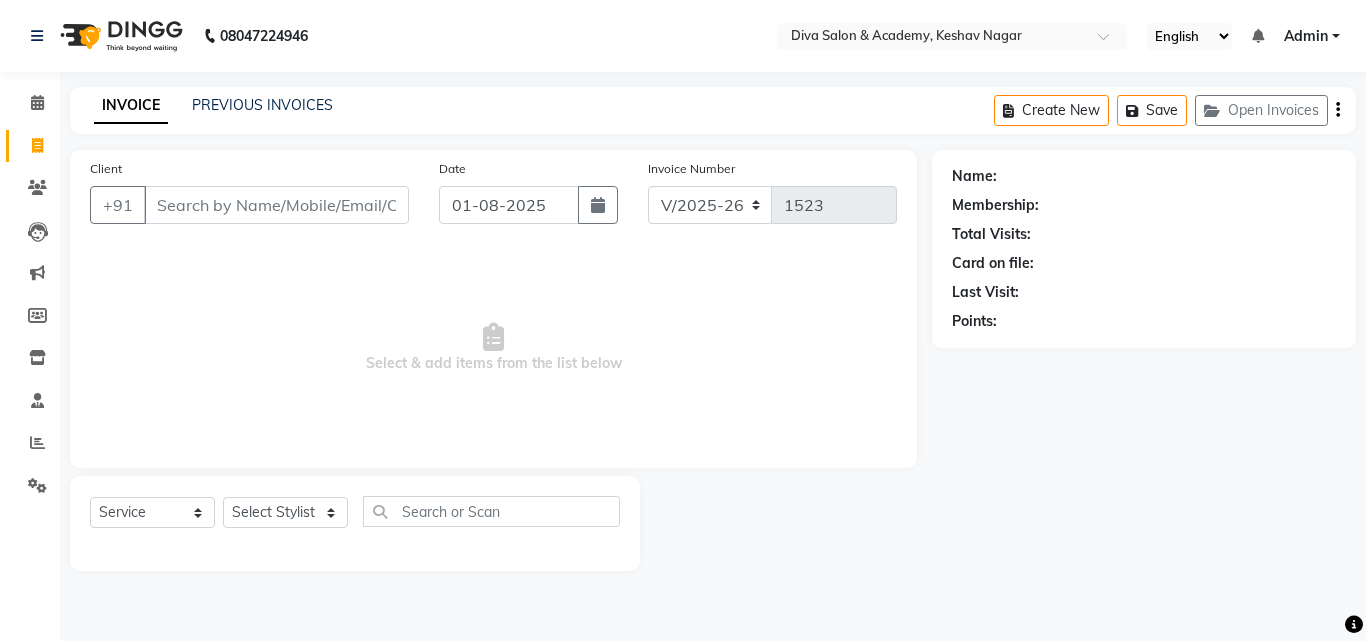 click on "Client" at bounding box center [276, 205] 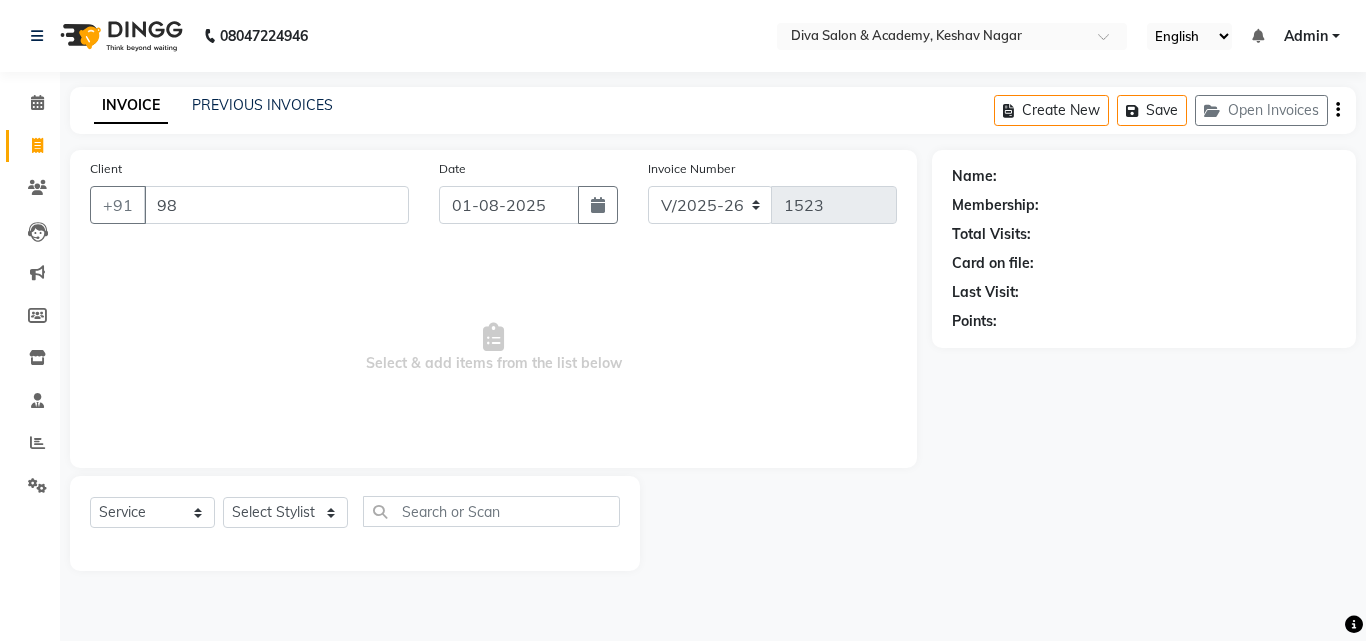 type on "9" 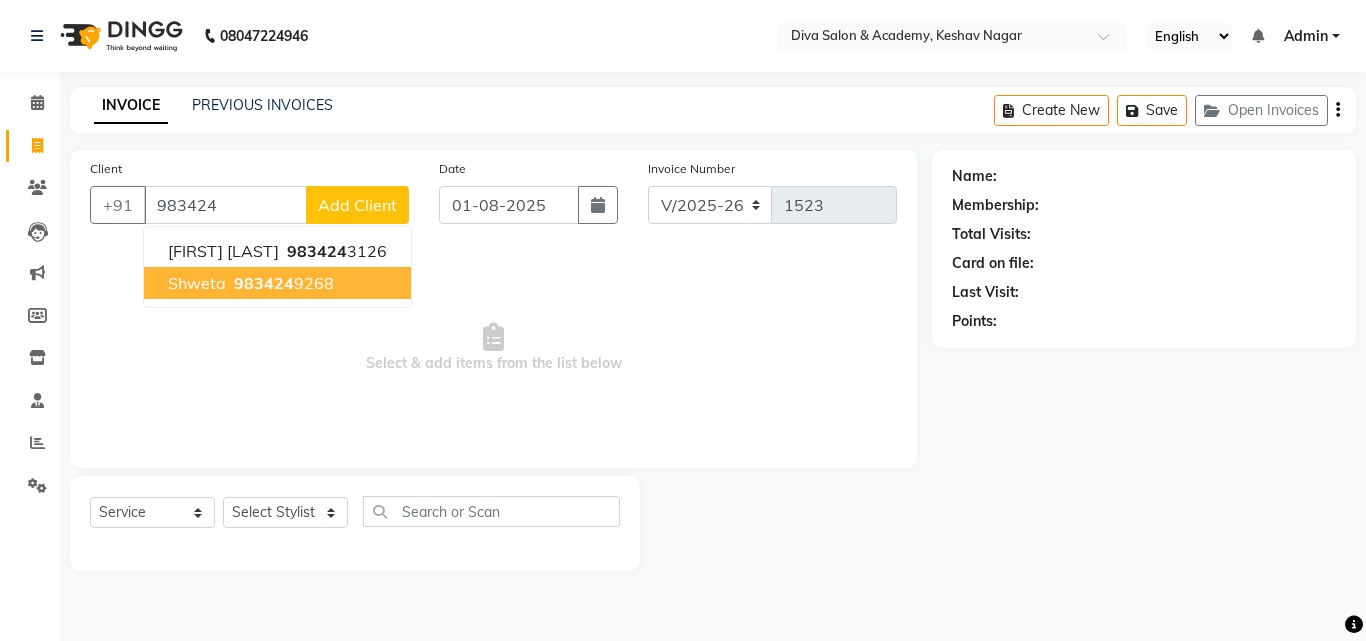 click on "983424" at bounding box center (264, 283) 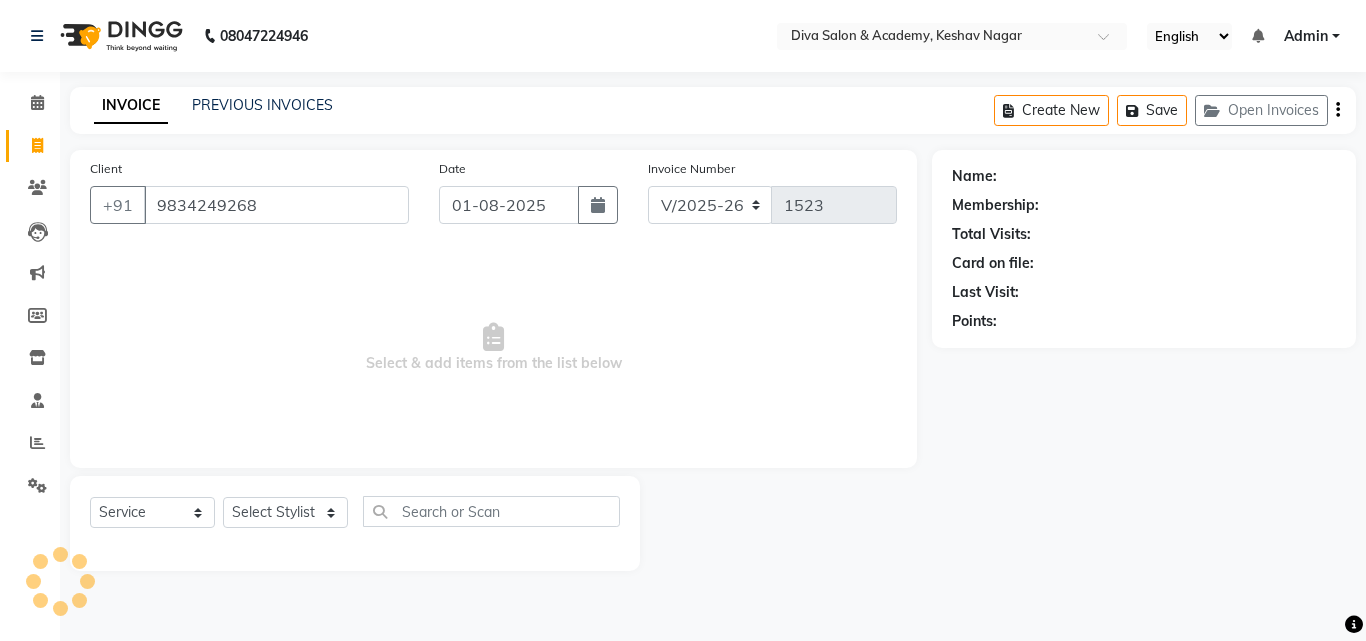 type on "9834249268" 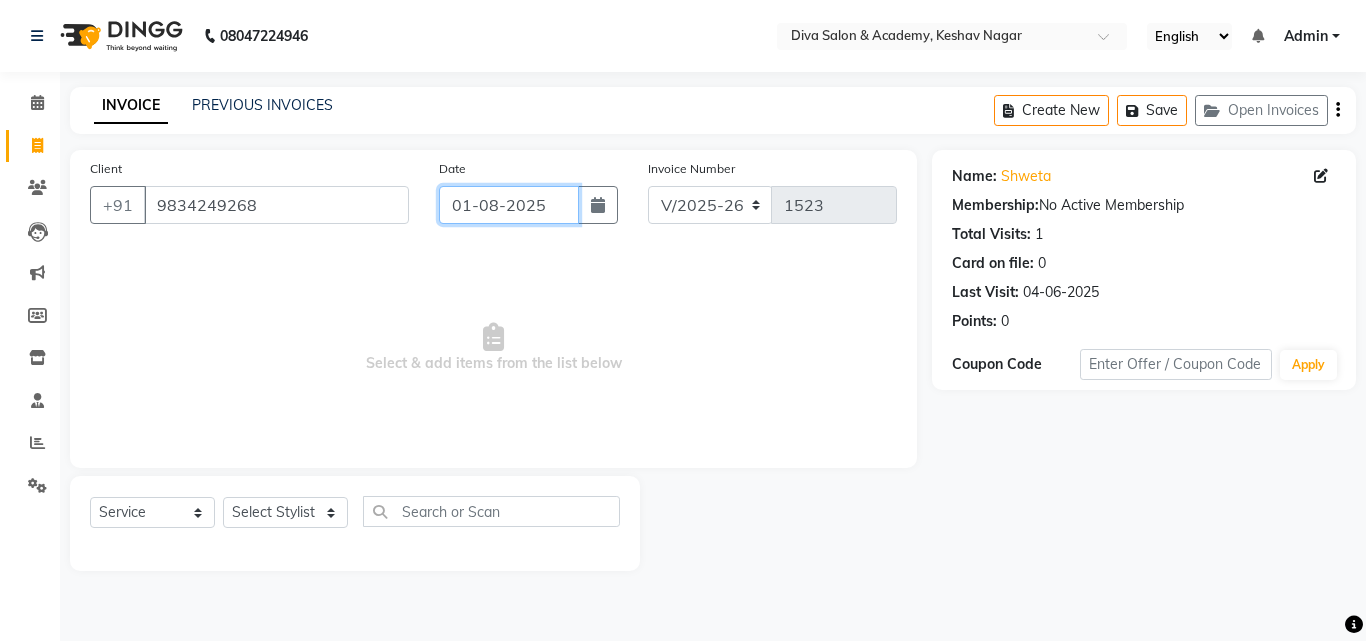 click on "01-08-2025" 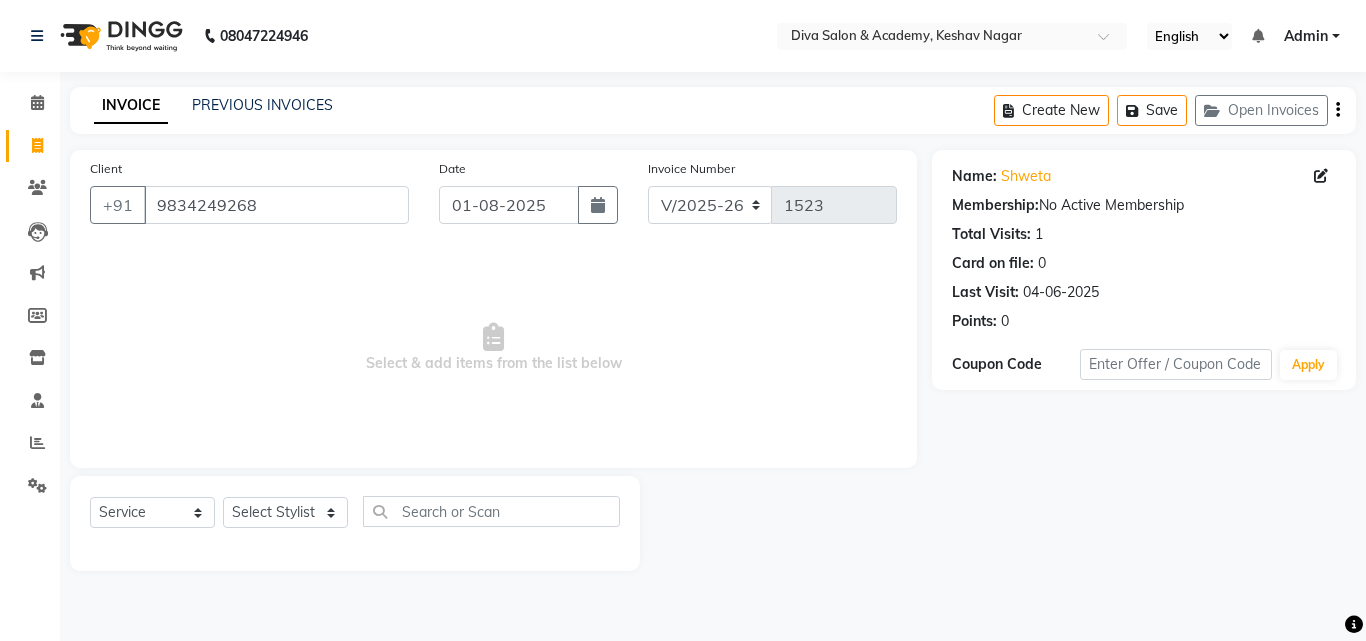 select on "8" 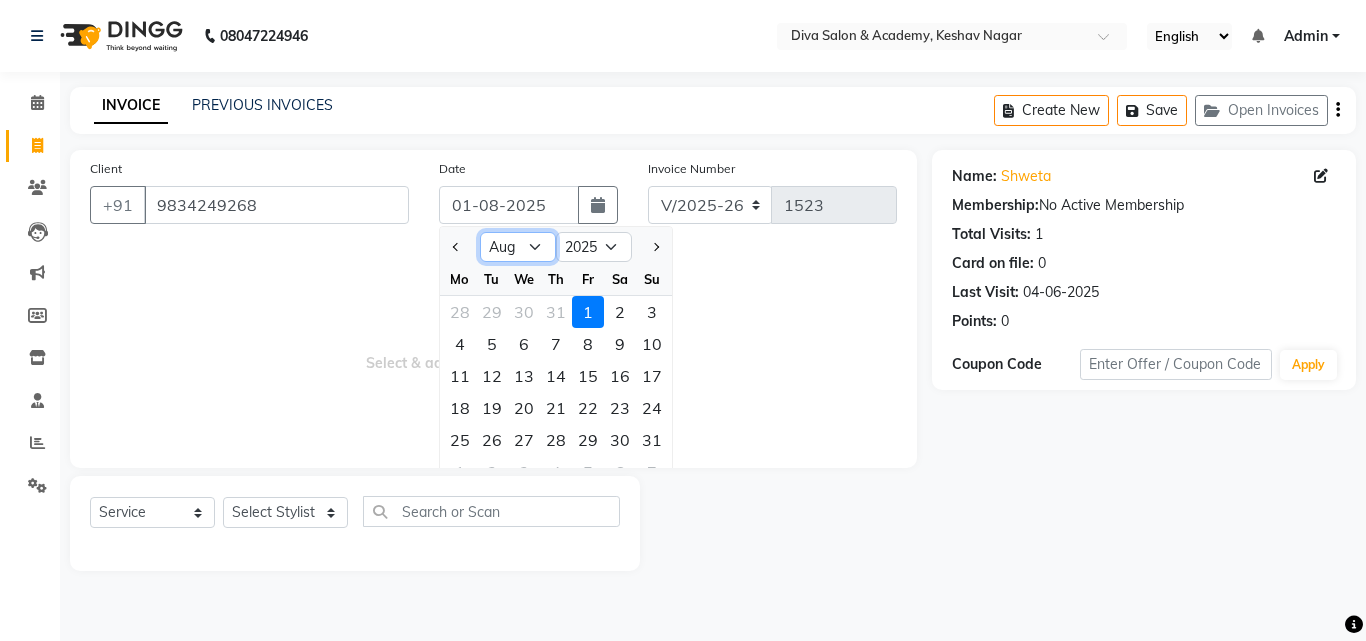click on "Jan Feb Mar Apr May Jun Jul Aug Sep Oct Nov Dec" 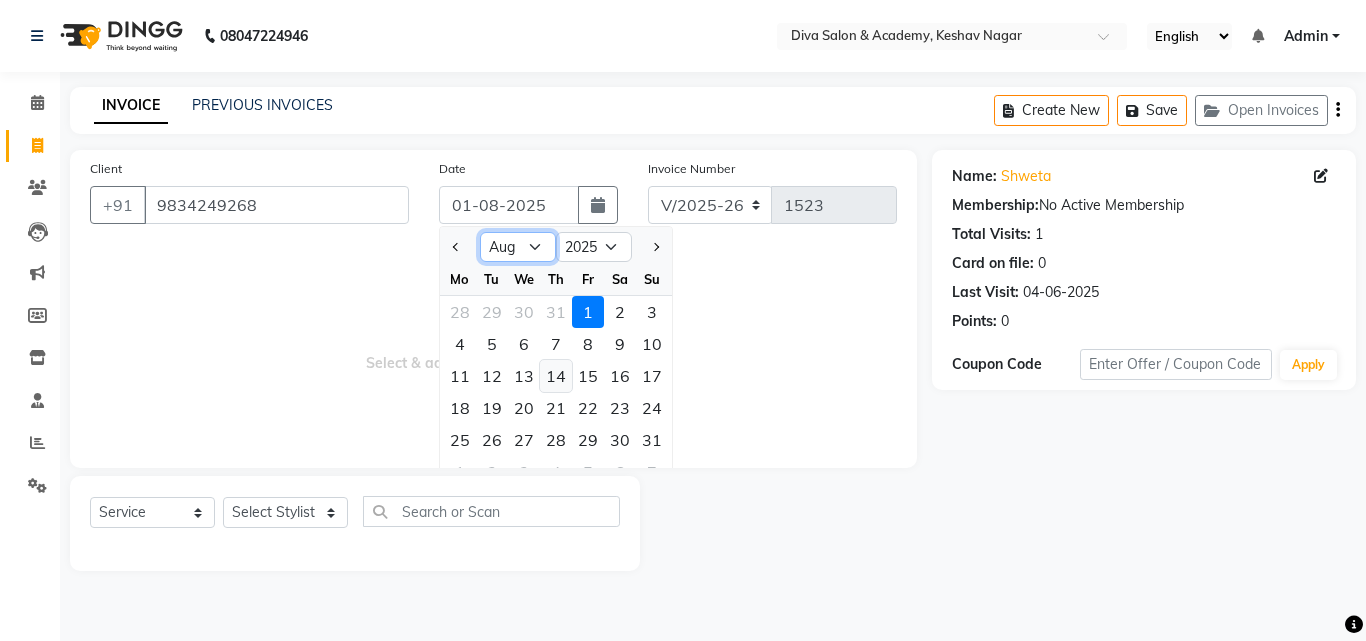 select on "7" 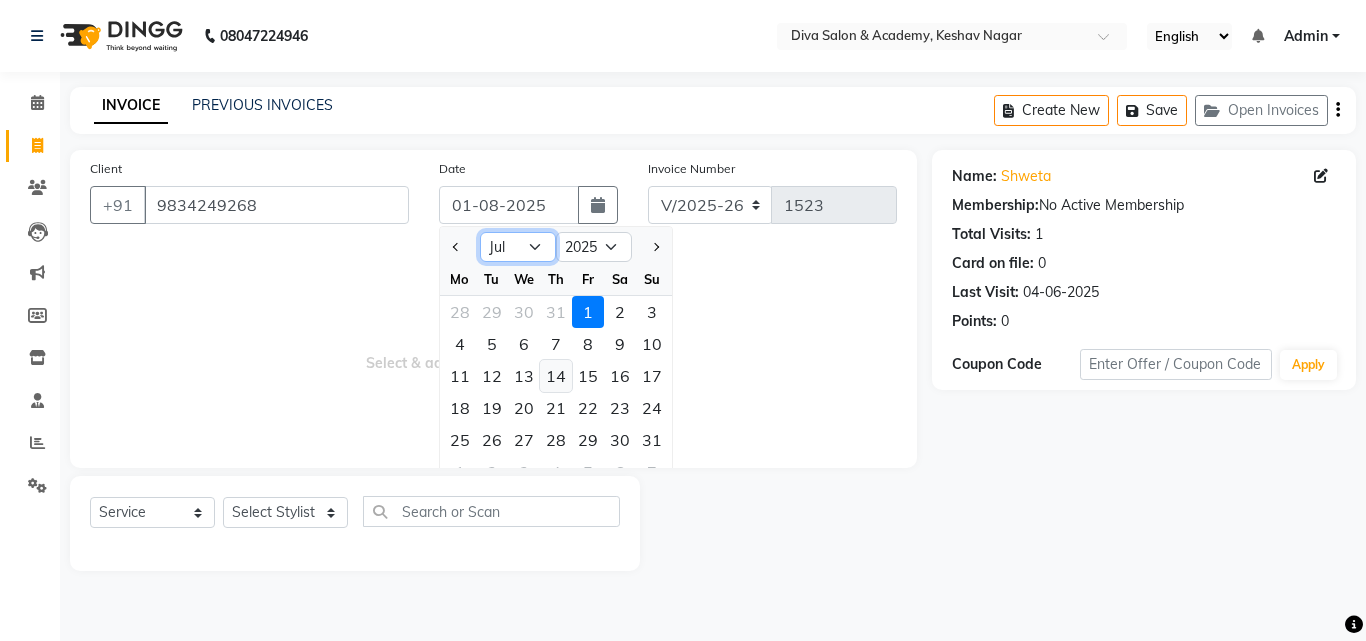 click on "Jan Feb Mar Apr May Jun Jul Aug Sep Oct Nov Dec" 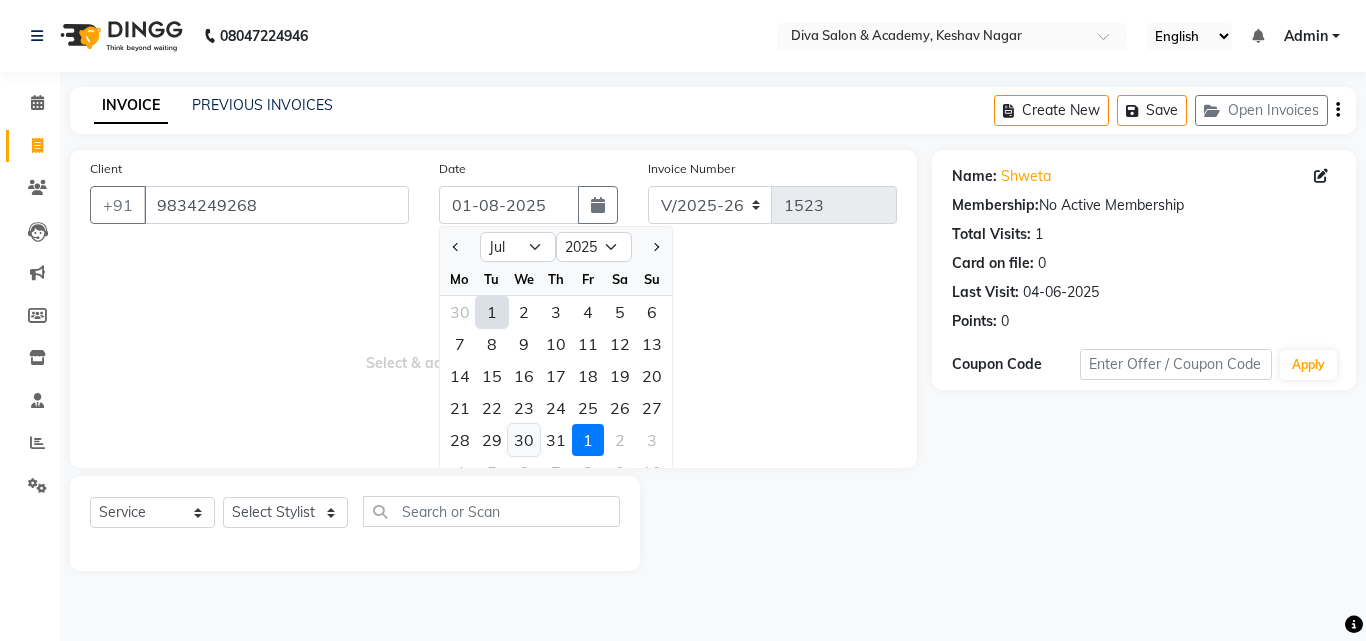 click on "30" 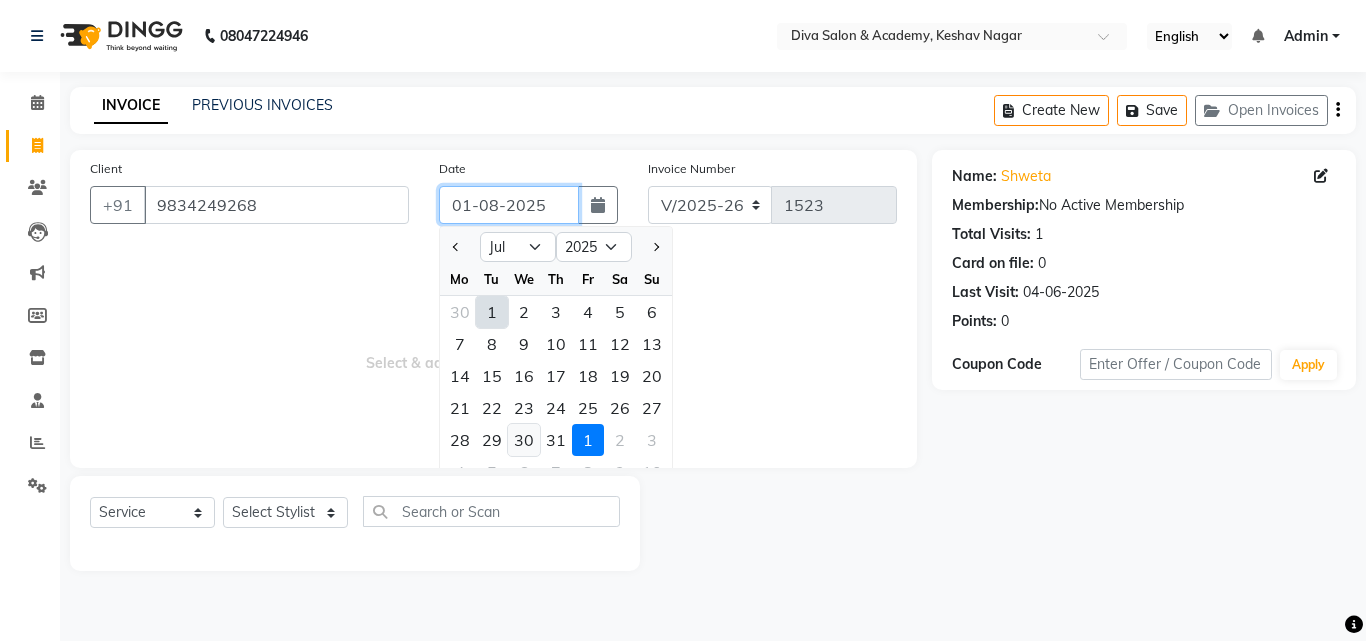 type on "30-07-2025" 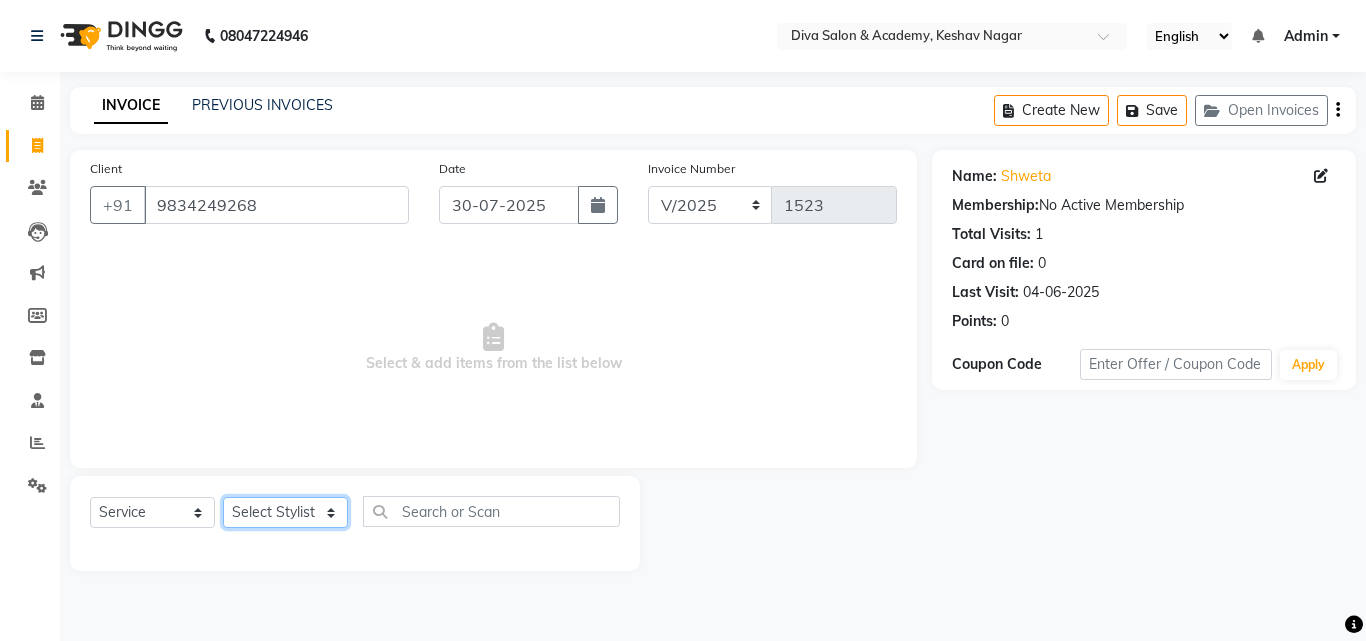 click on "Select Stylist [FIRST] [FIRST] [FIRST] [FIRST]" 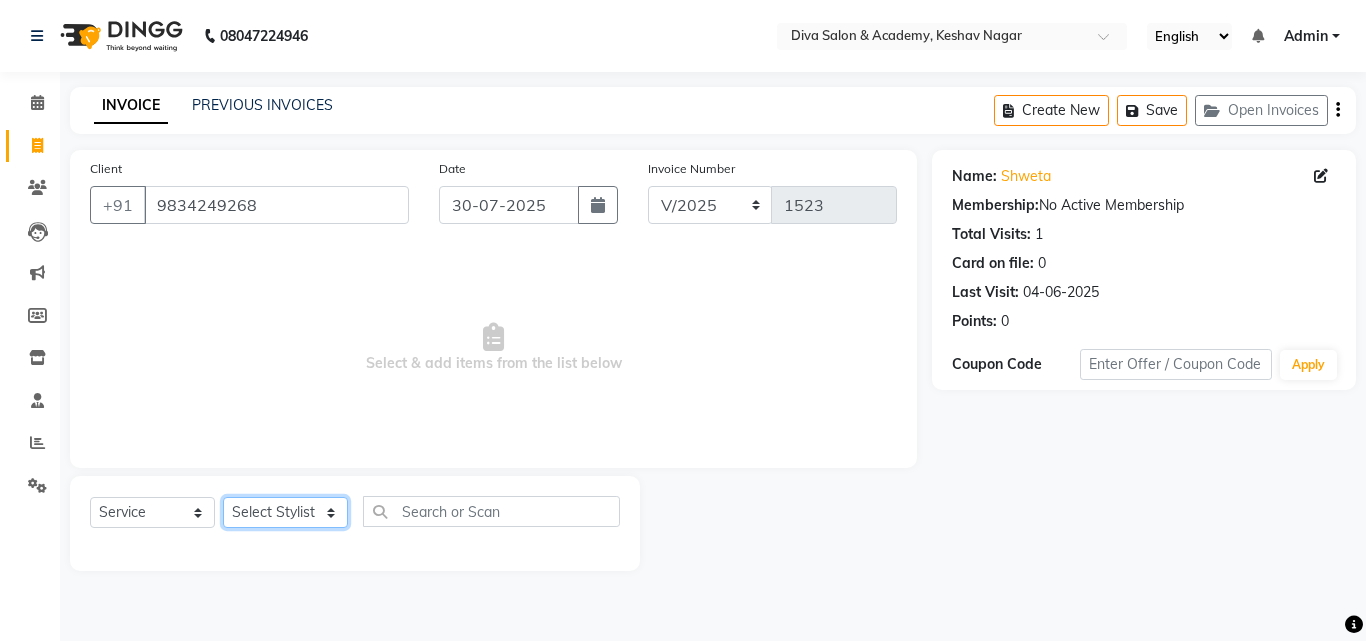 select on "25942" 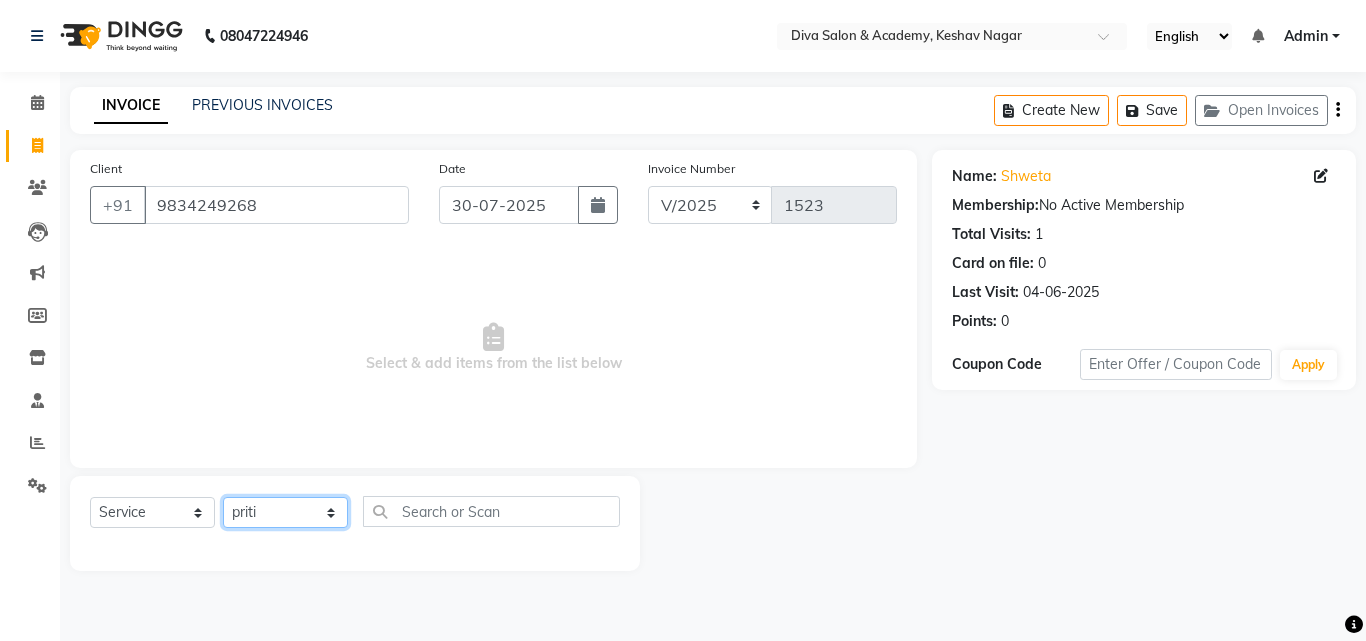 click on "Select Stylist [FIRST] [FIRST] [FIRST] [FIRST]" 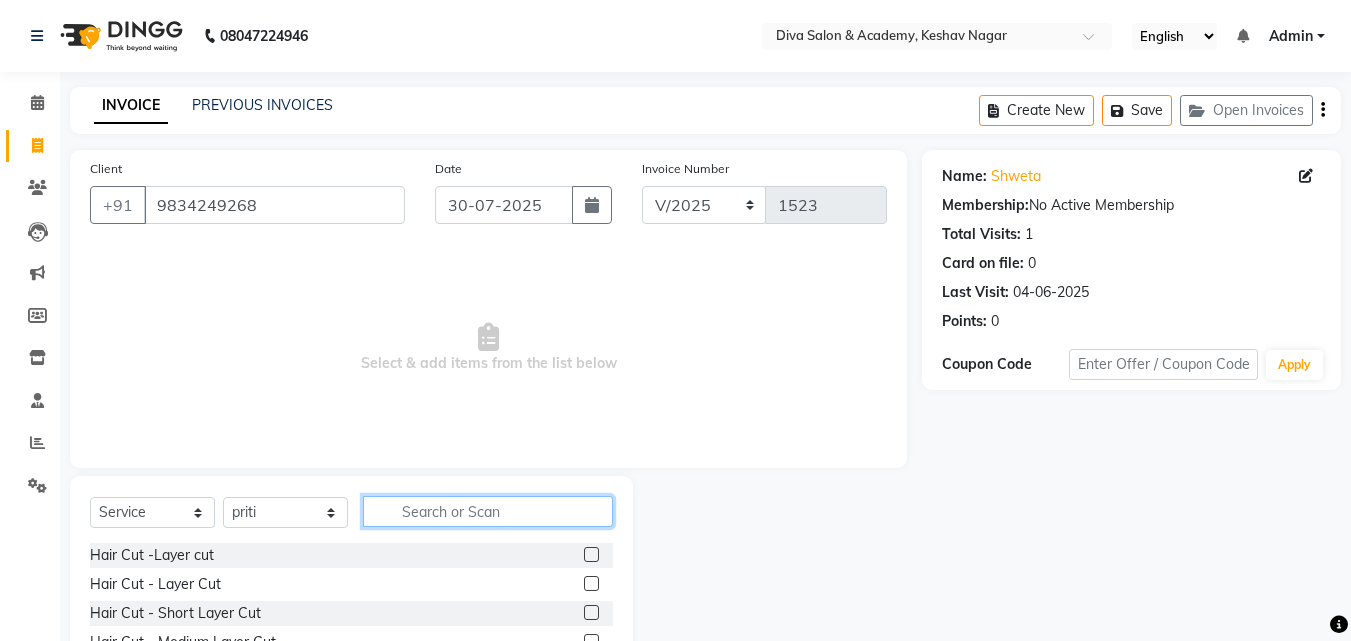 click 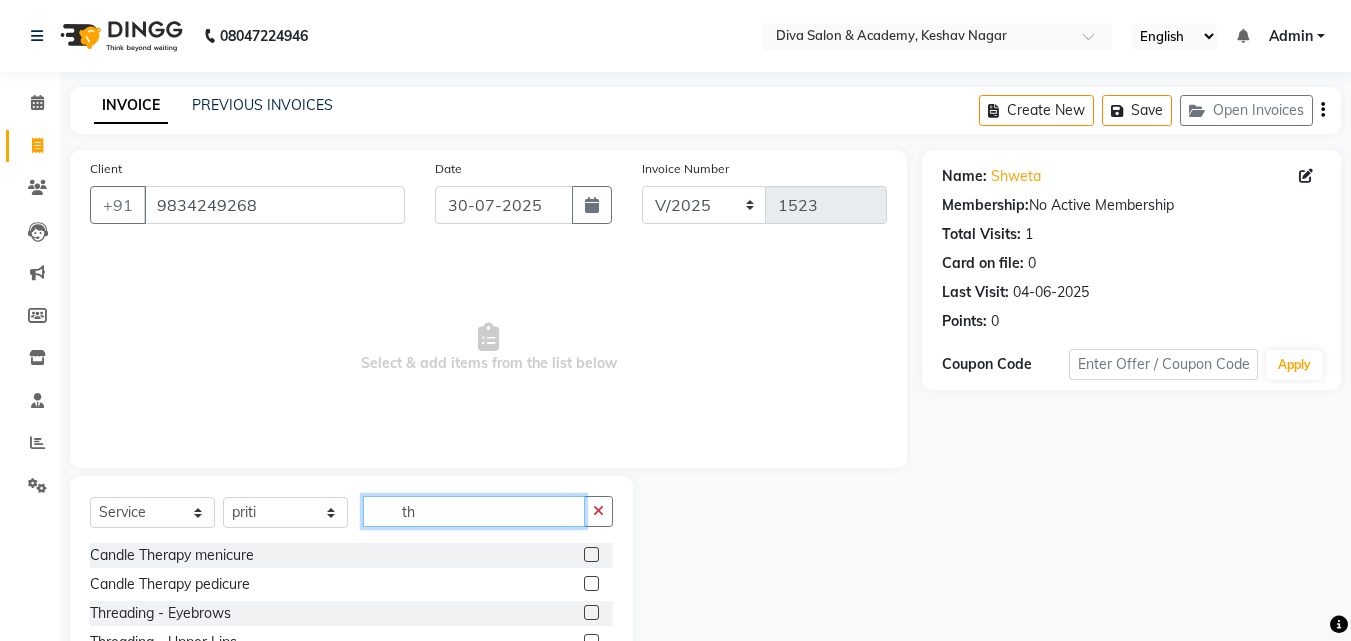 type on "th" 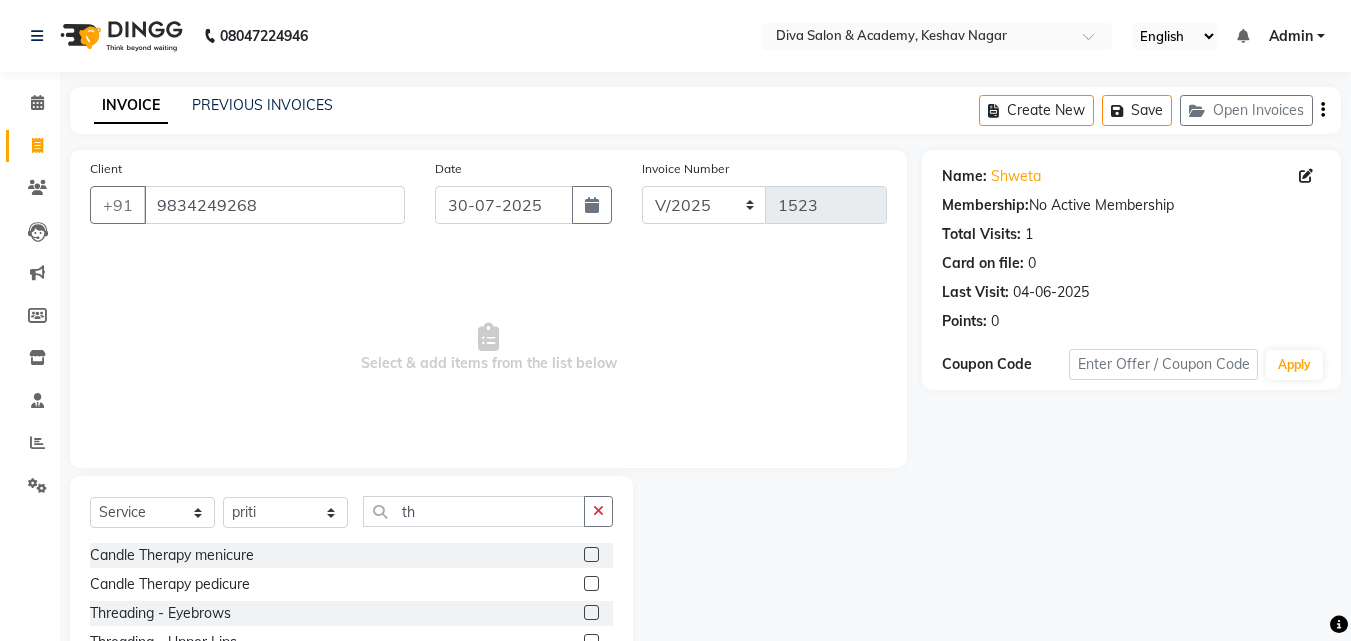 click 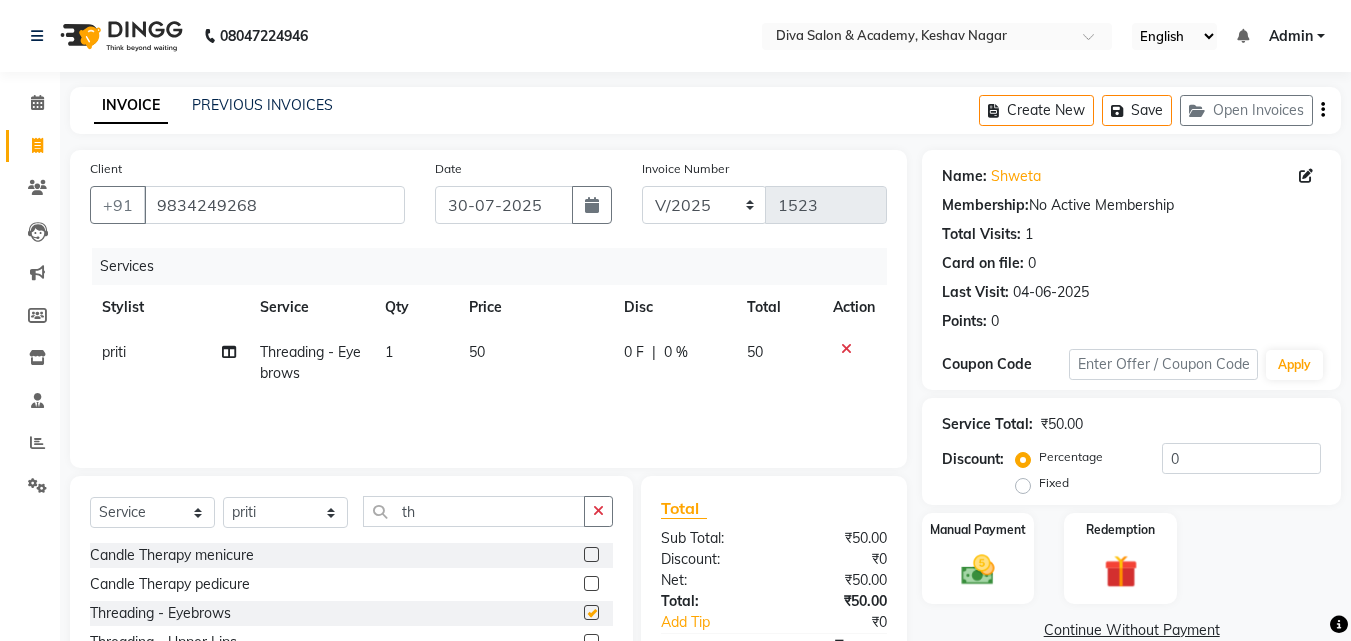 checkbox on "false" 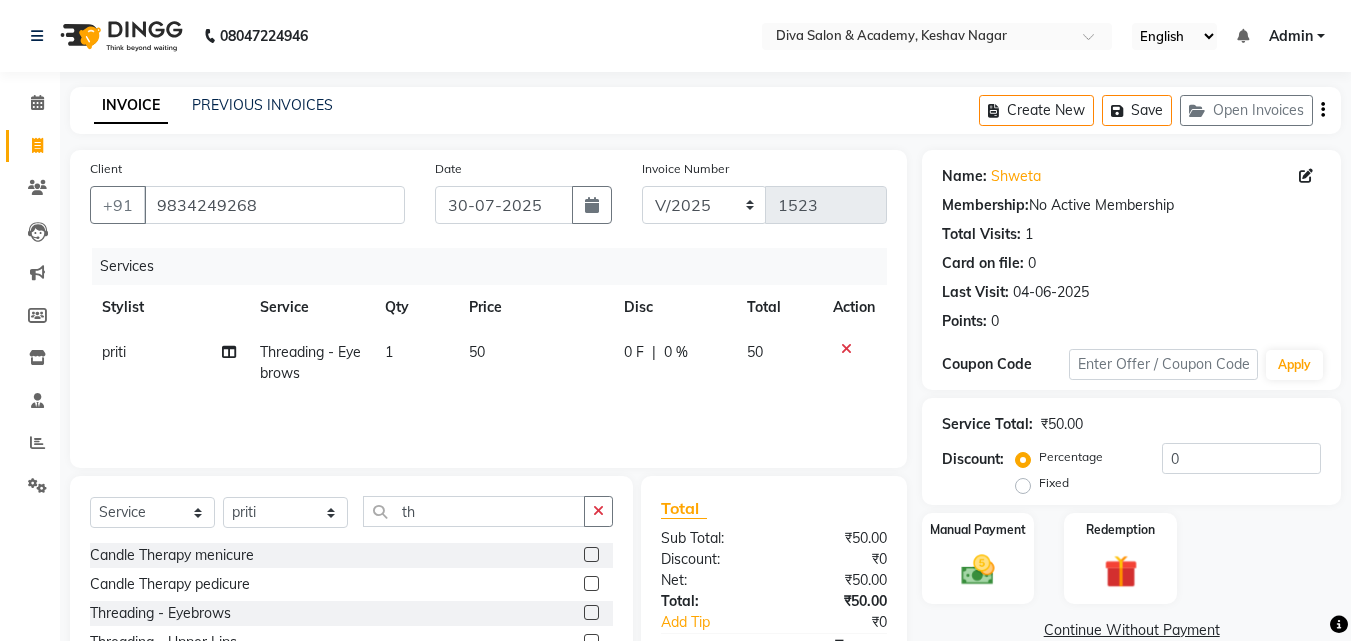 scroll, scrollTop: 160, scrollLeft: 0, axis: vertical 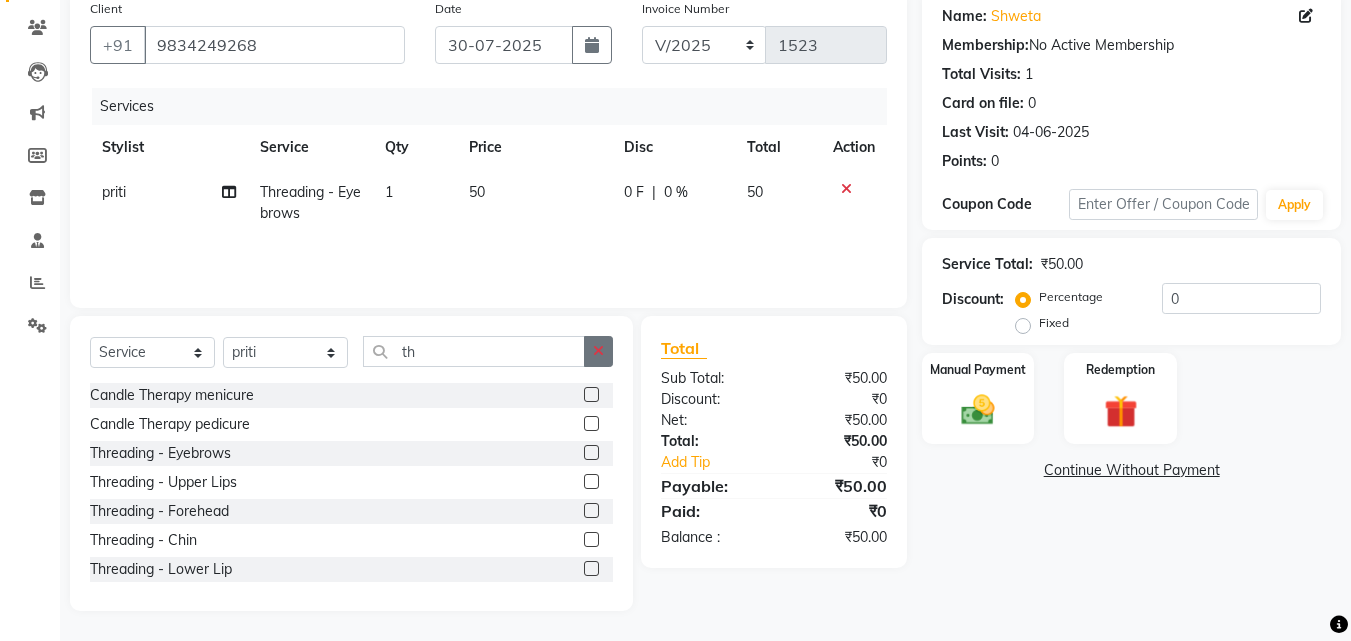 click 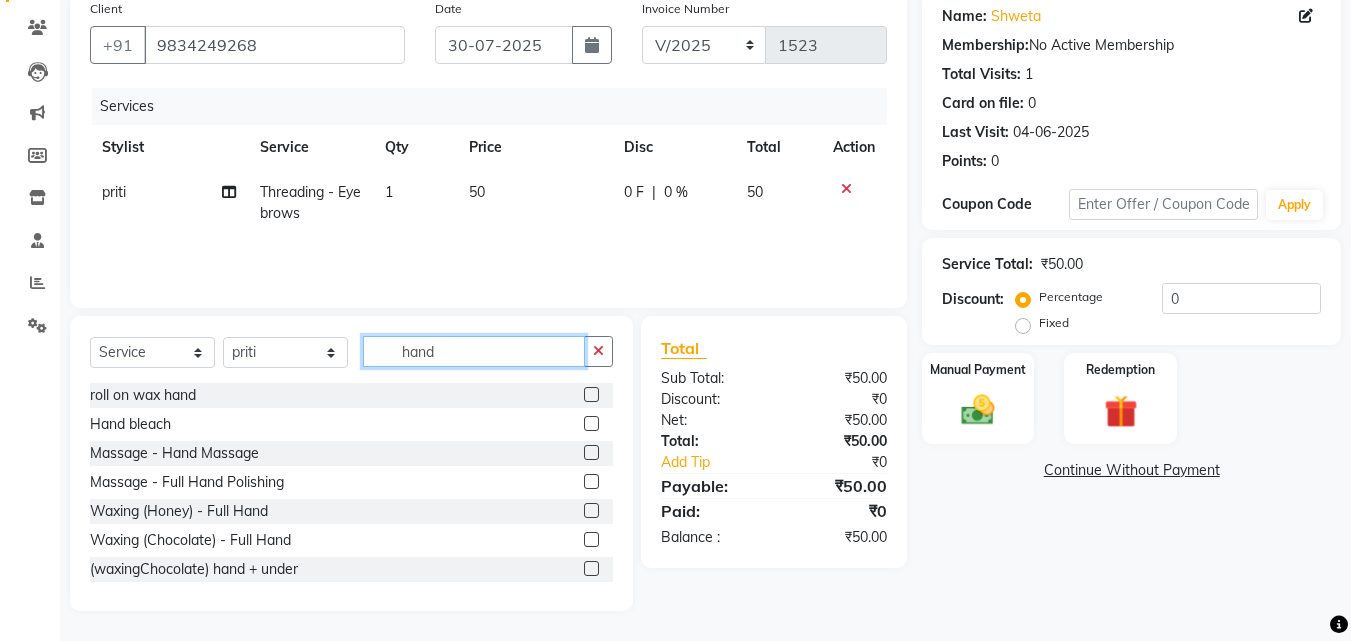 click on "hand" 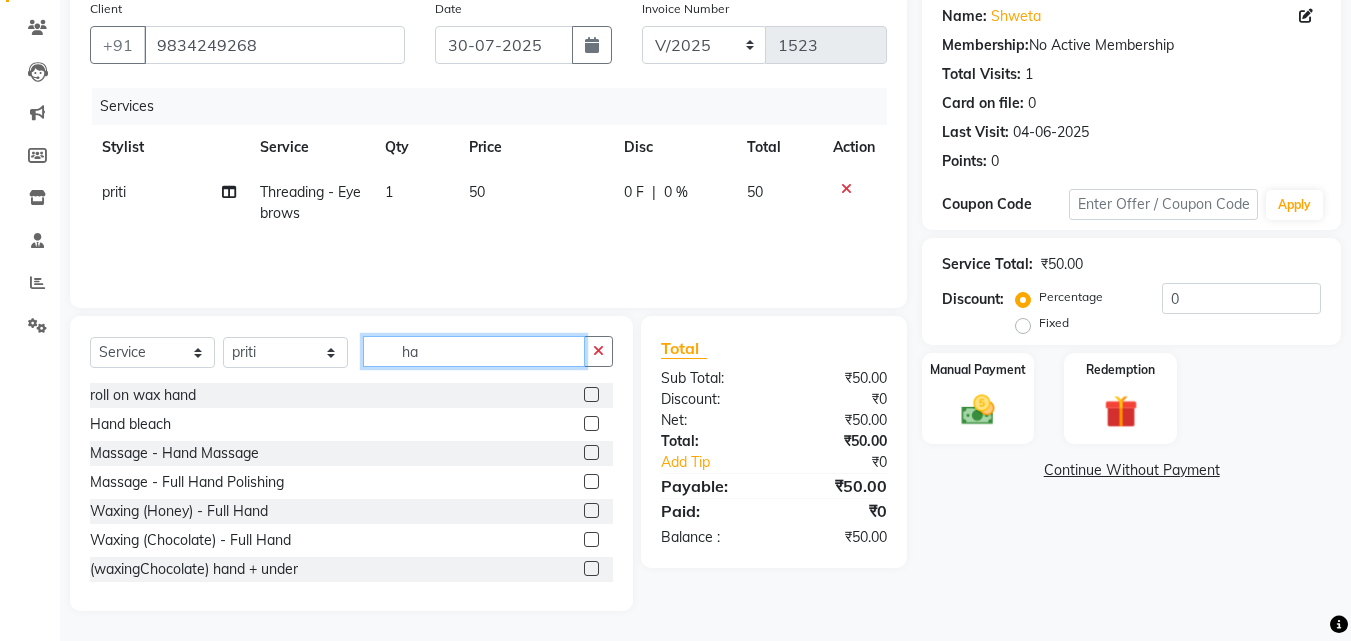 type on "h" 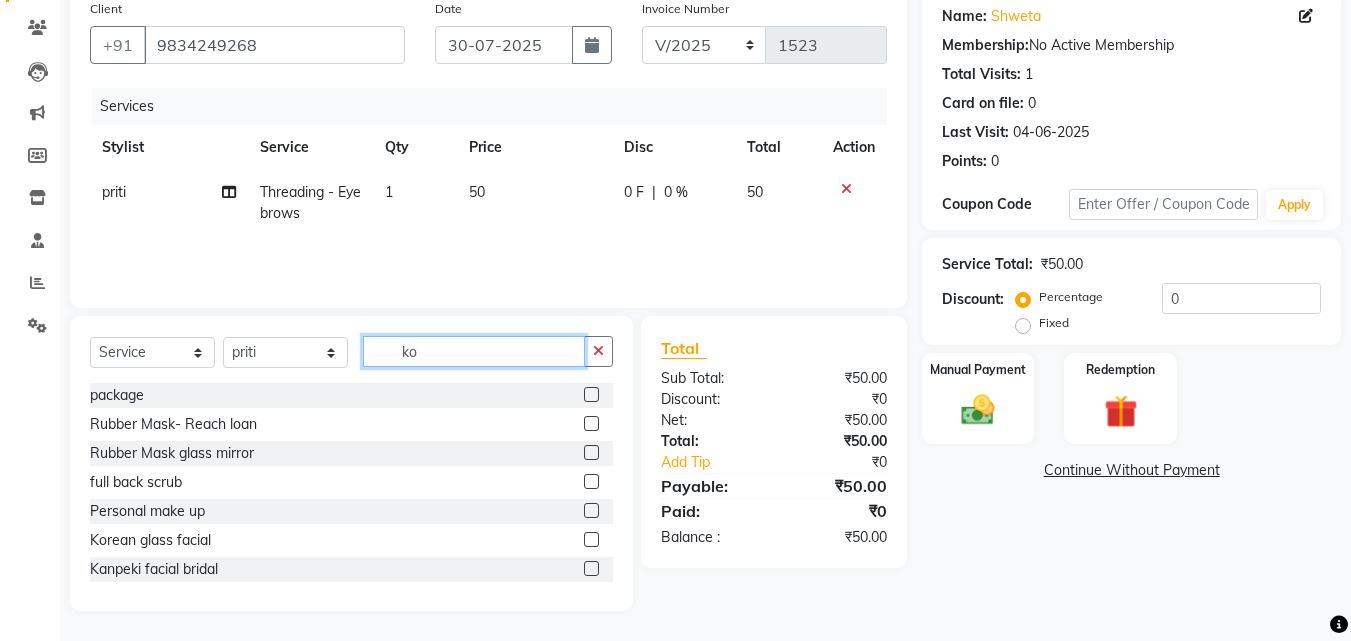 scroll, scrollTop: 117, scrollLeft: 0, axis: vertical 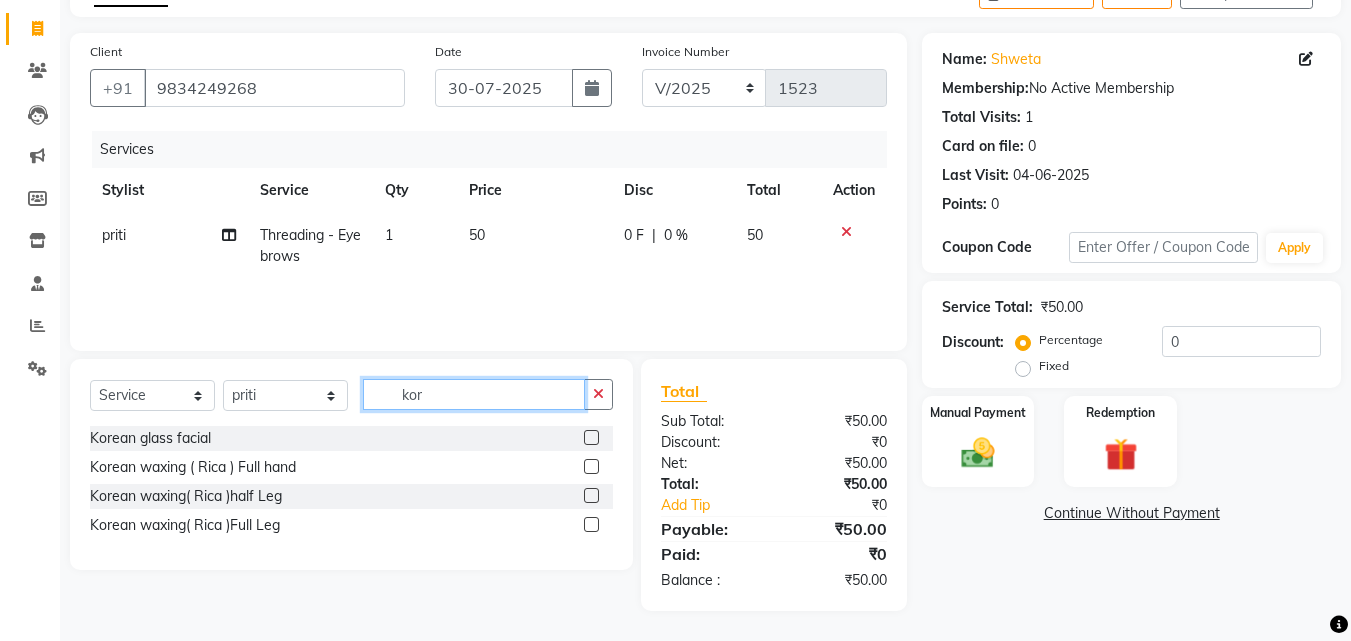 type on "kor" 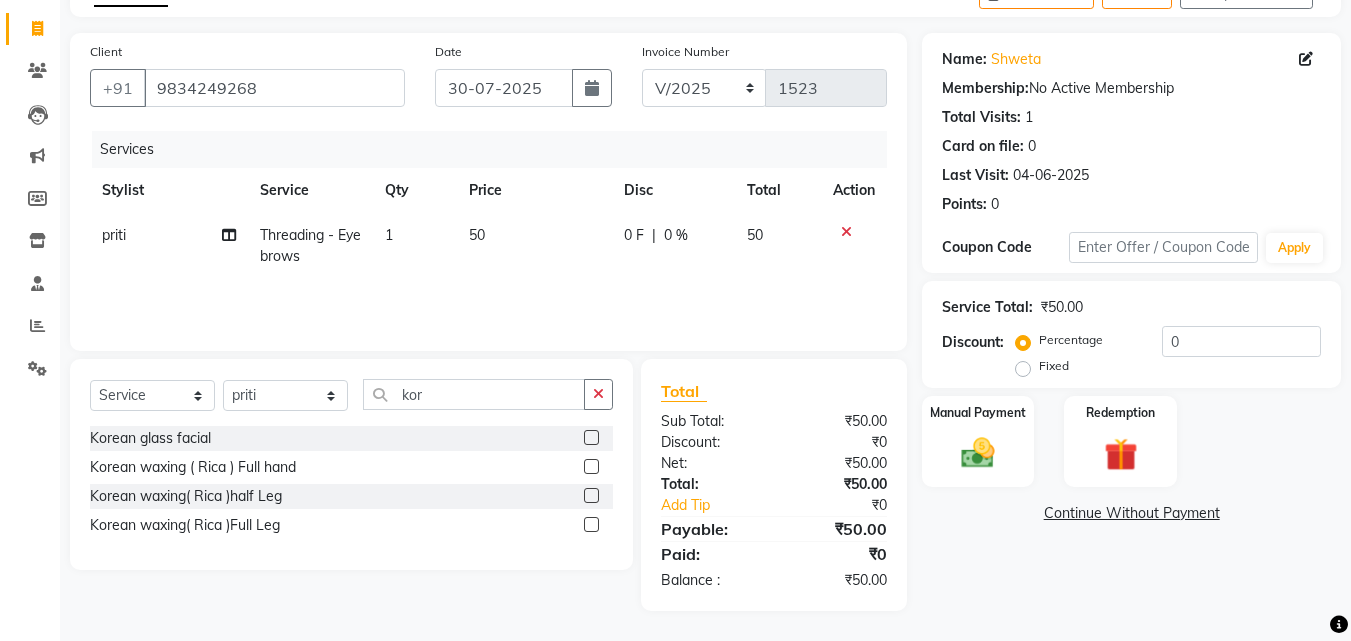 click 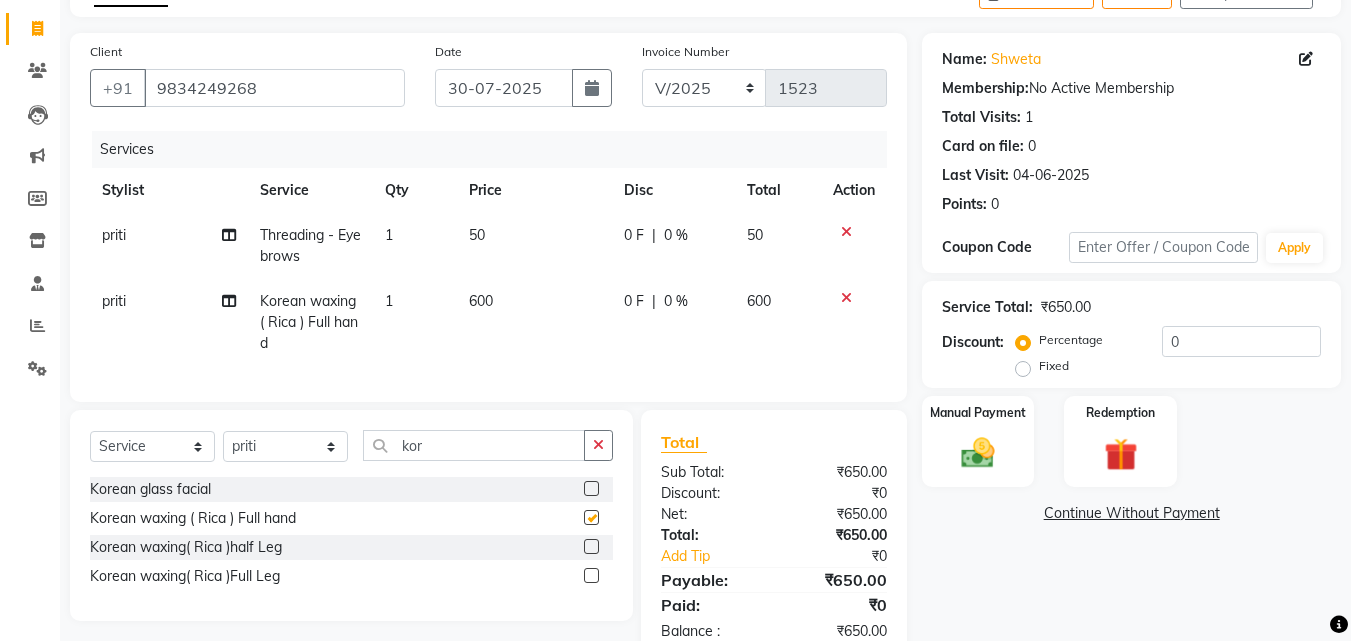 checkbox on "false" 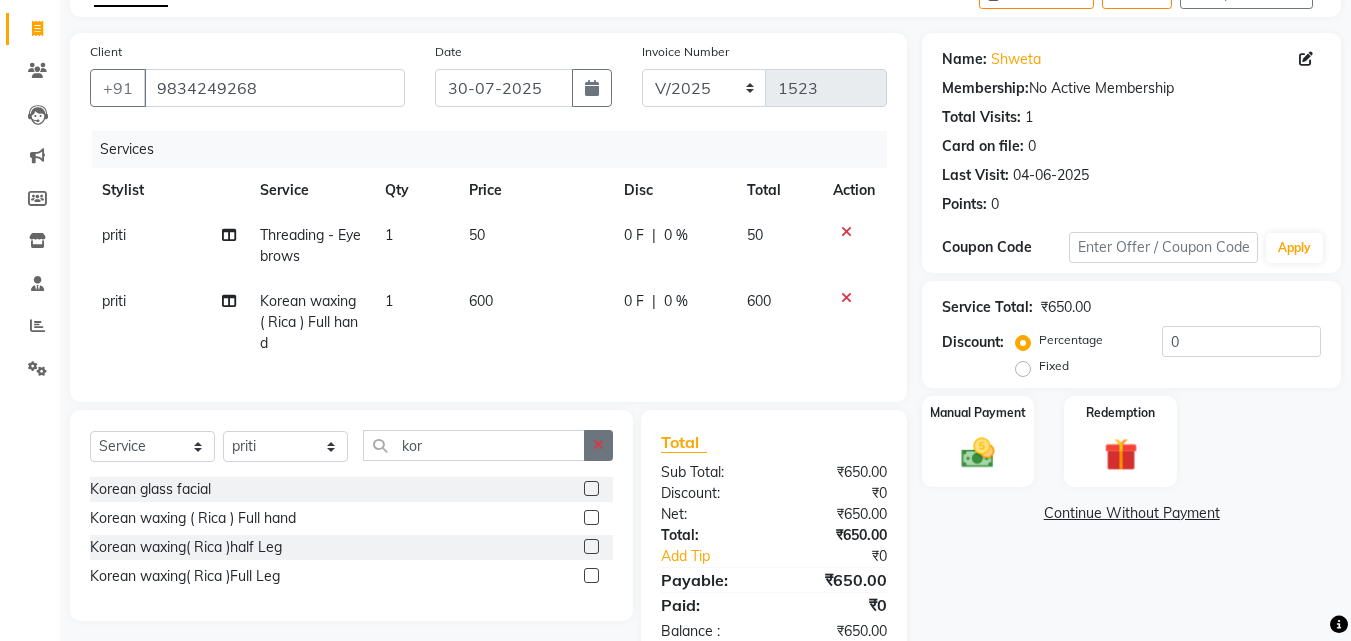 click 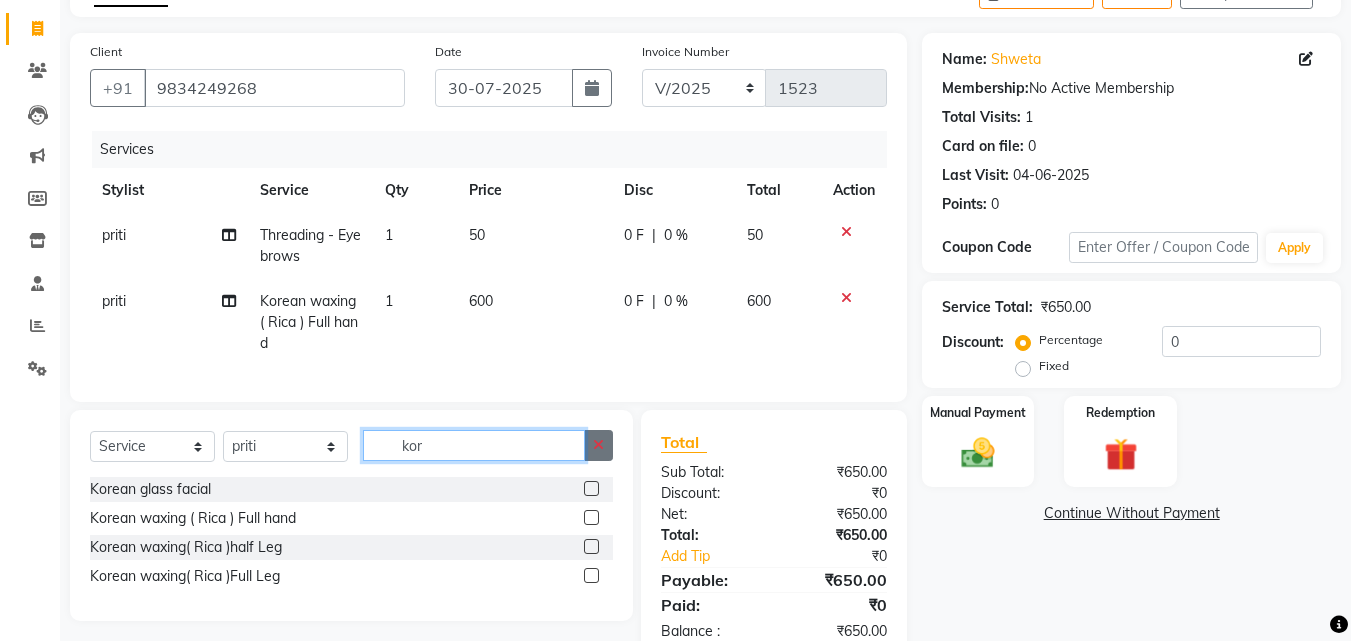 type 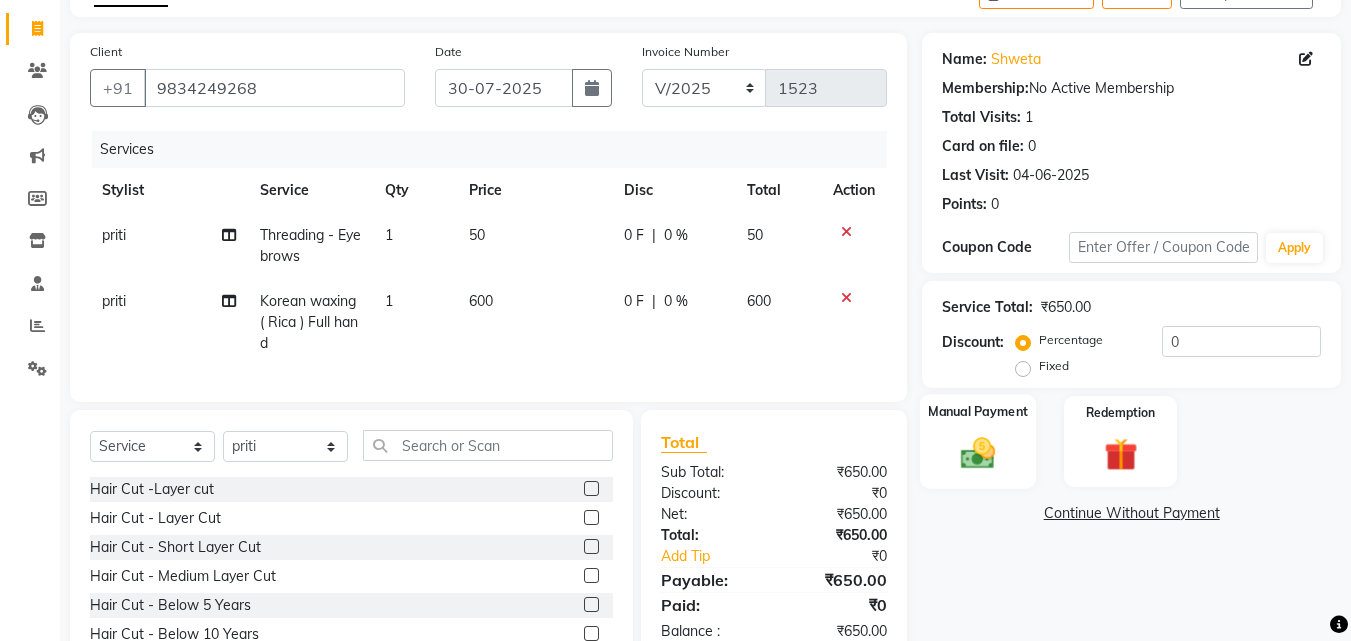 click on "Manual Payment" 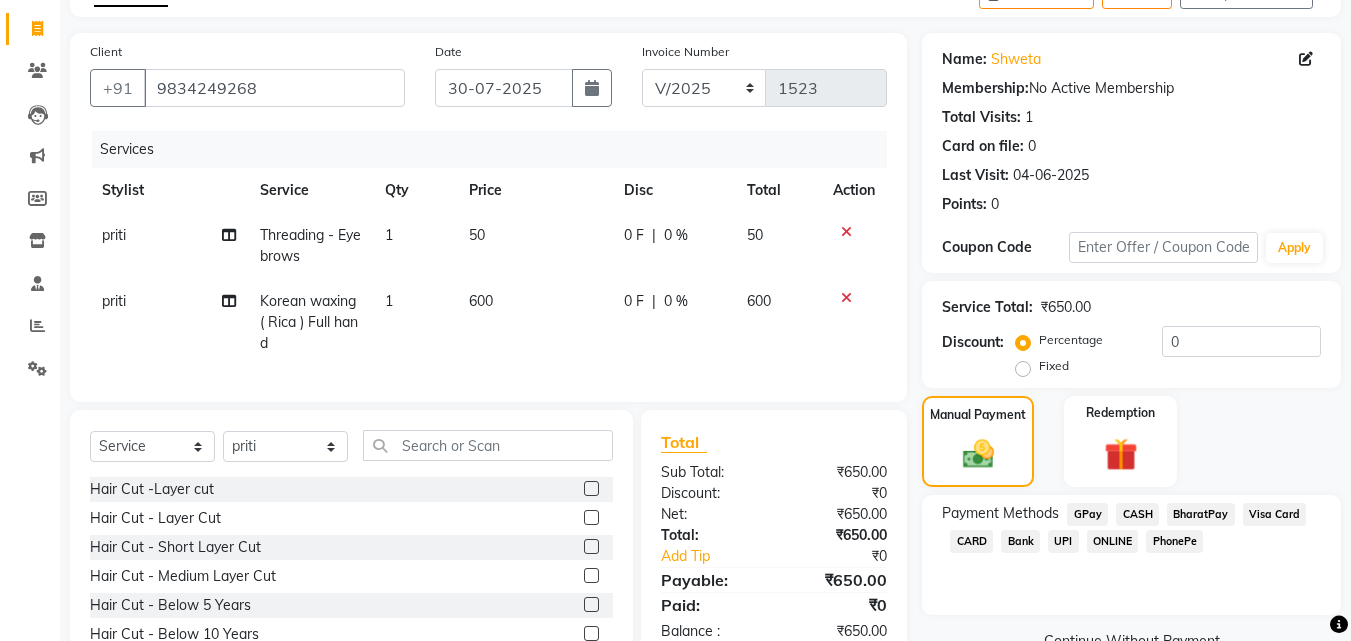 click on "GPay" 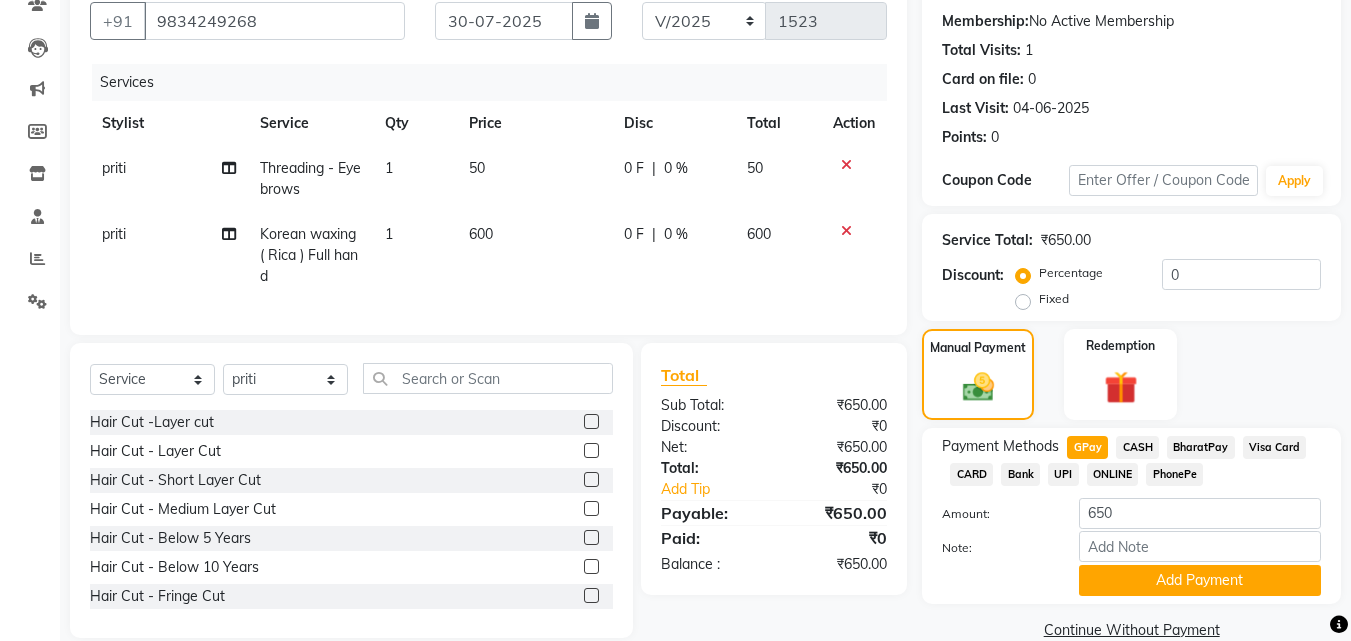 scroll, scrollTop: 226, scrollLeft: 0, axis: vertical 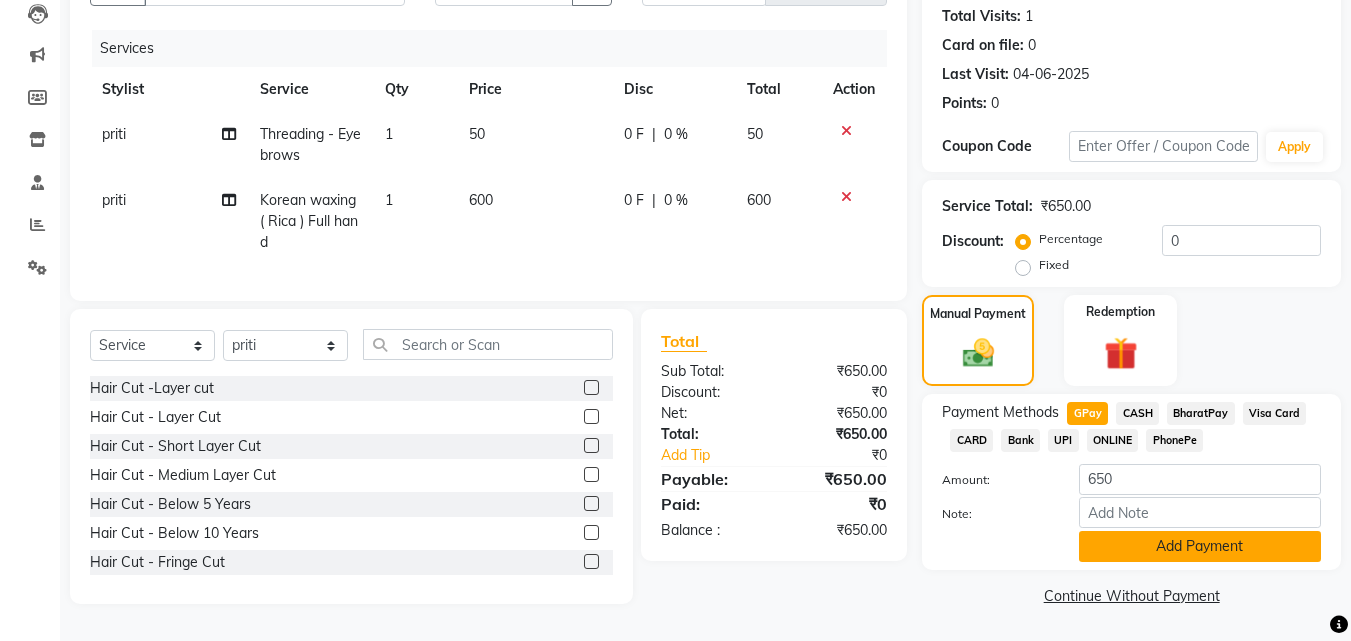 click on "Add Payment" 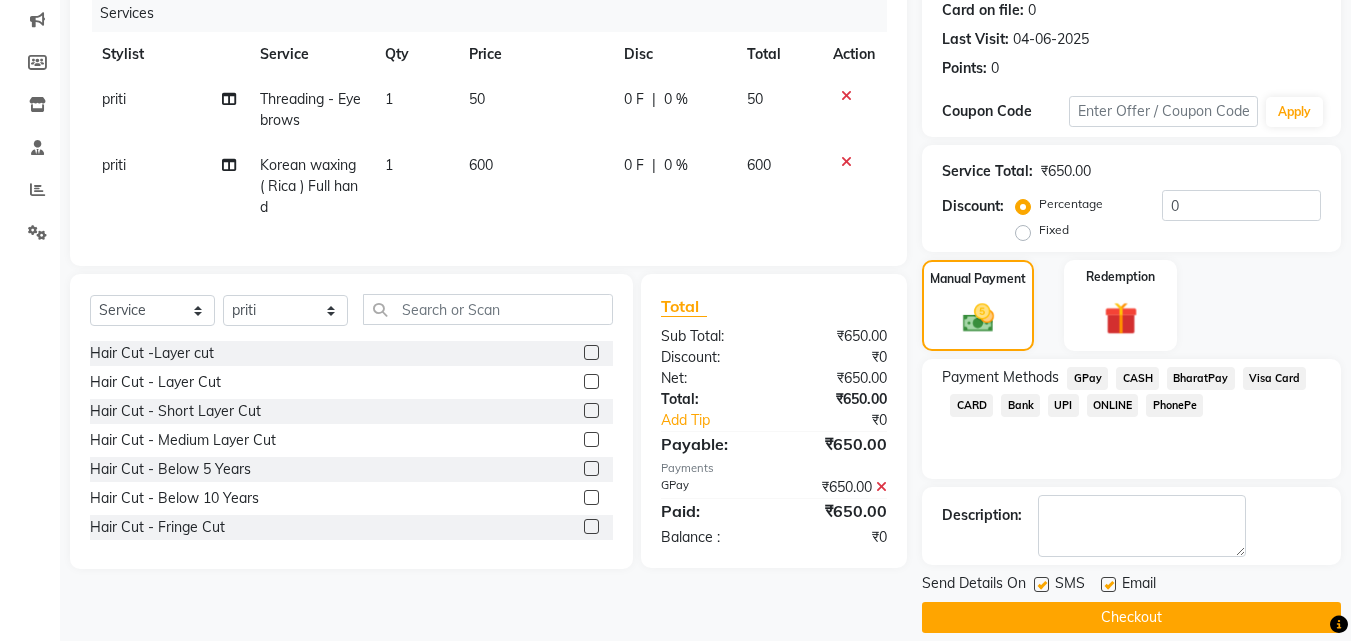 scroll, scrollTop: 275, scrollLeft: 0, axis: vertical 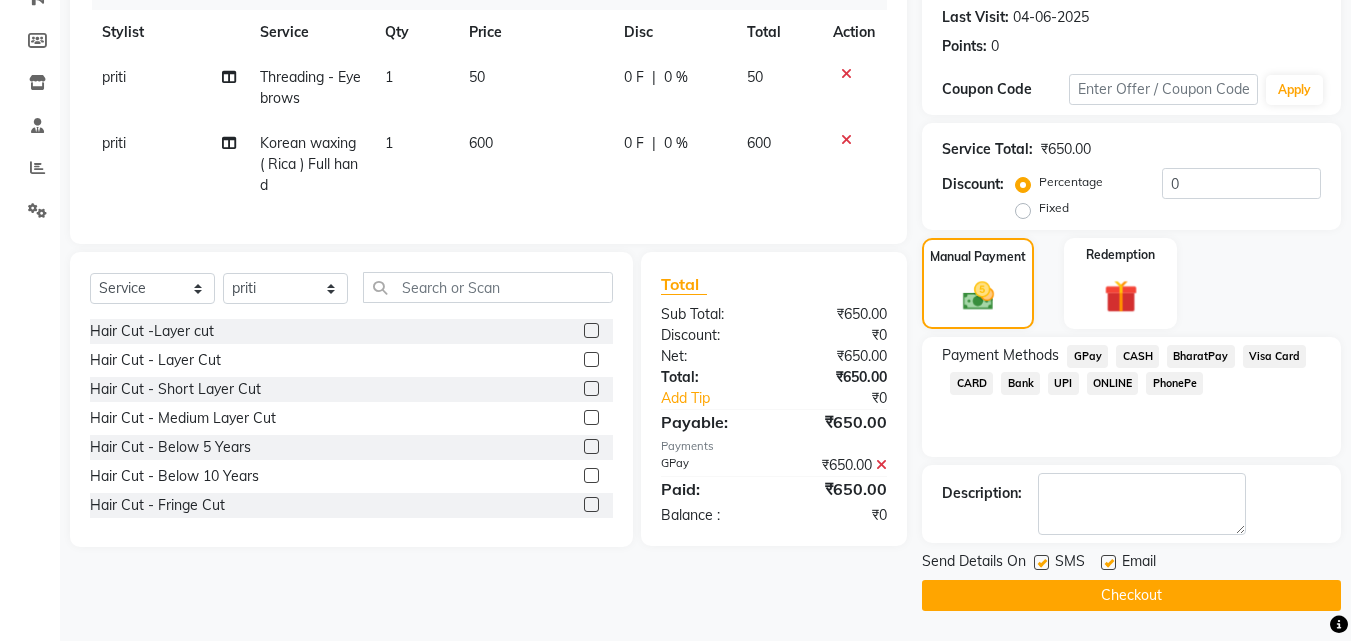 click on "Checkout" 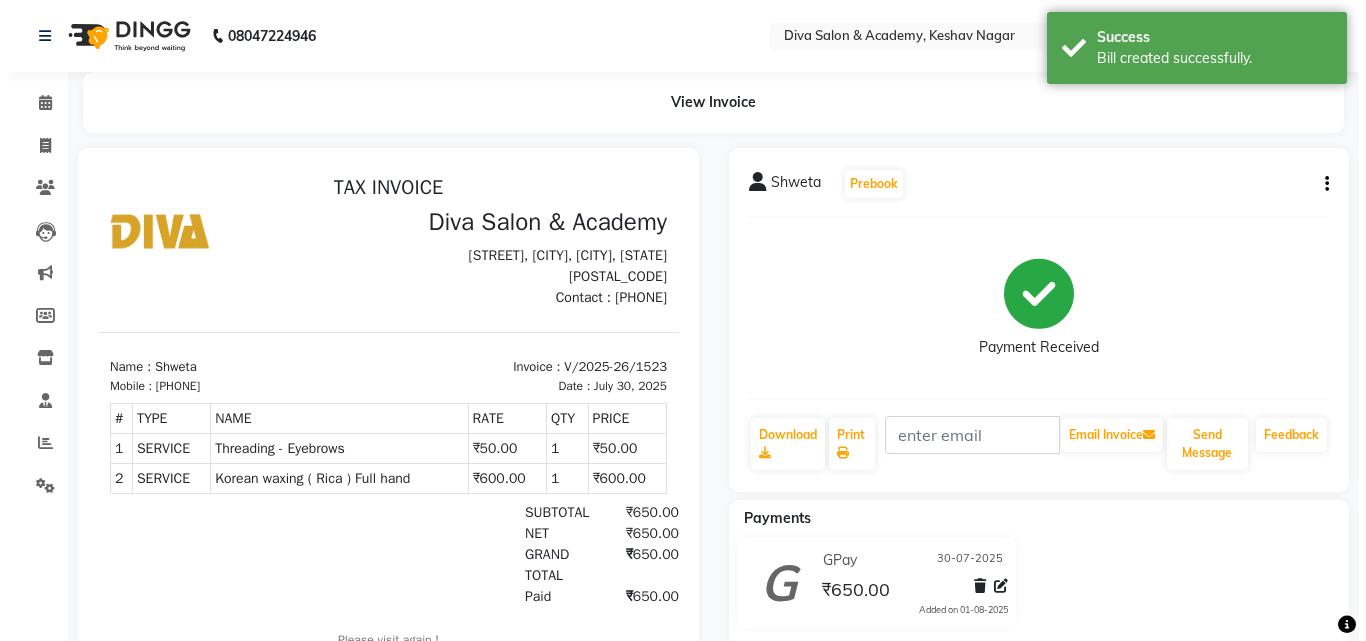 scroll, scrollTop: 0, scrollLeft: 0, axis: both 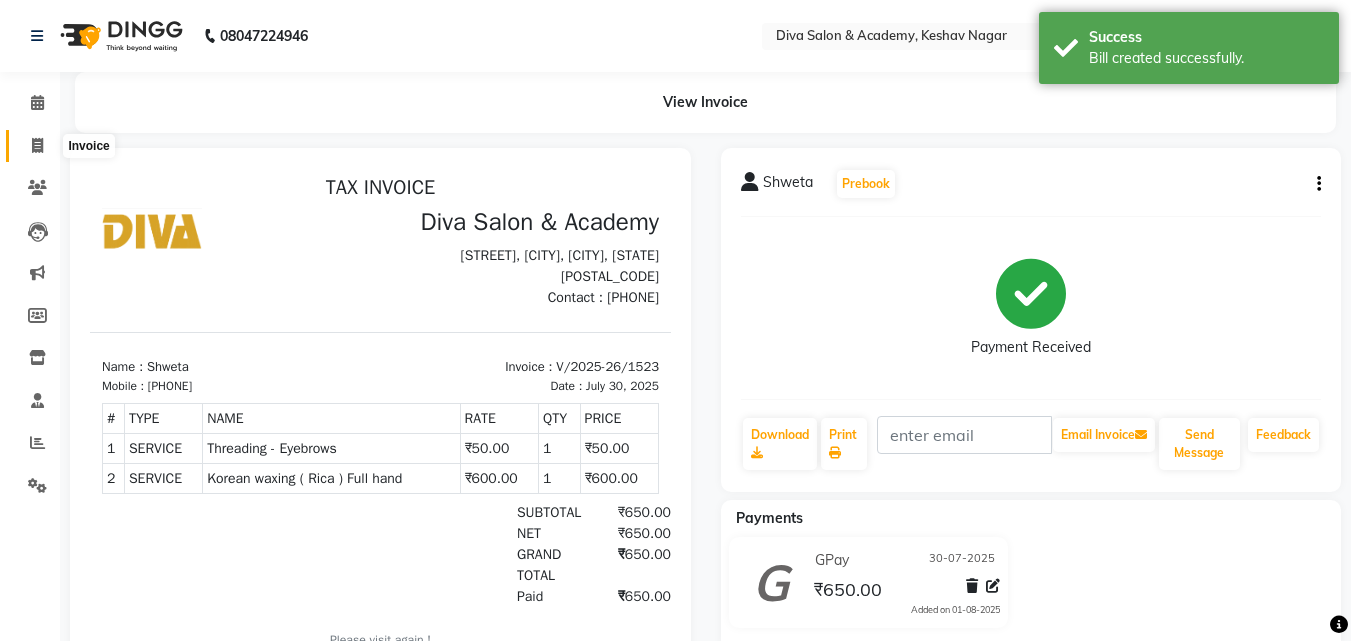 click 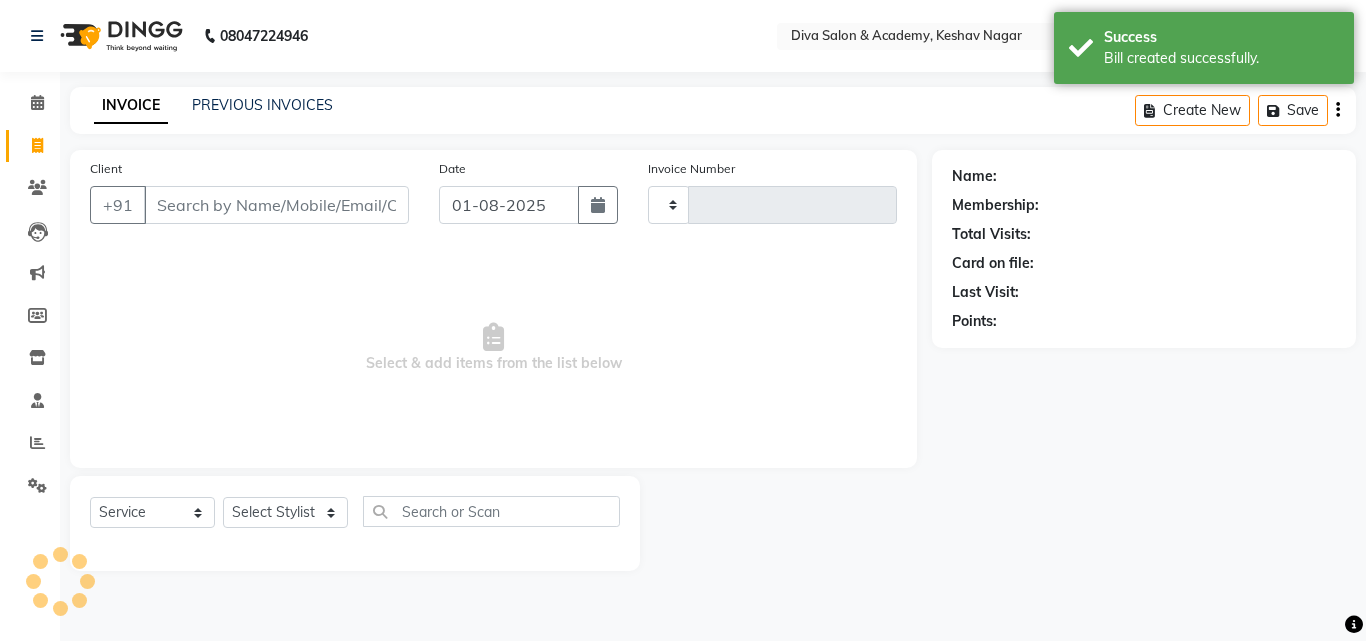 type on "1524" 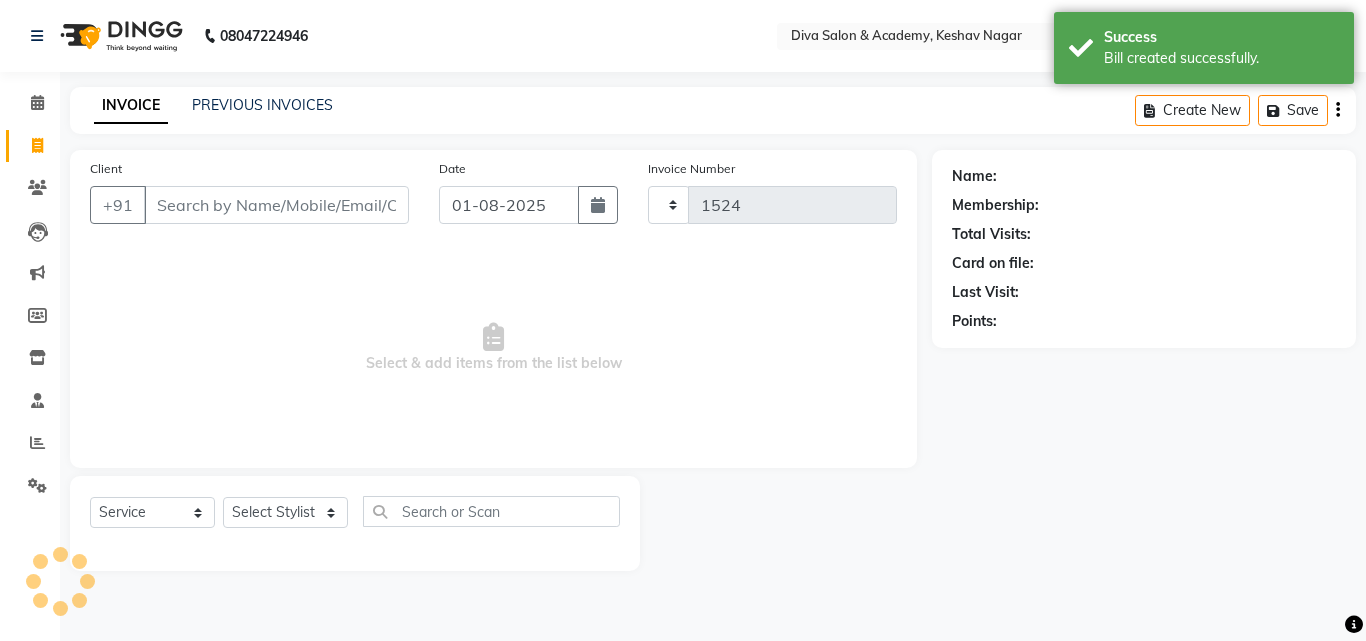 select on "671" 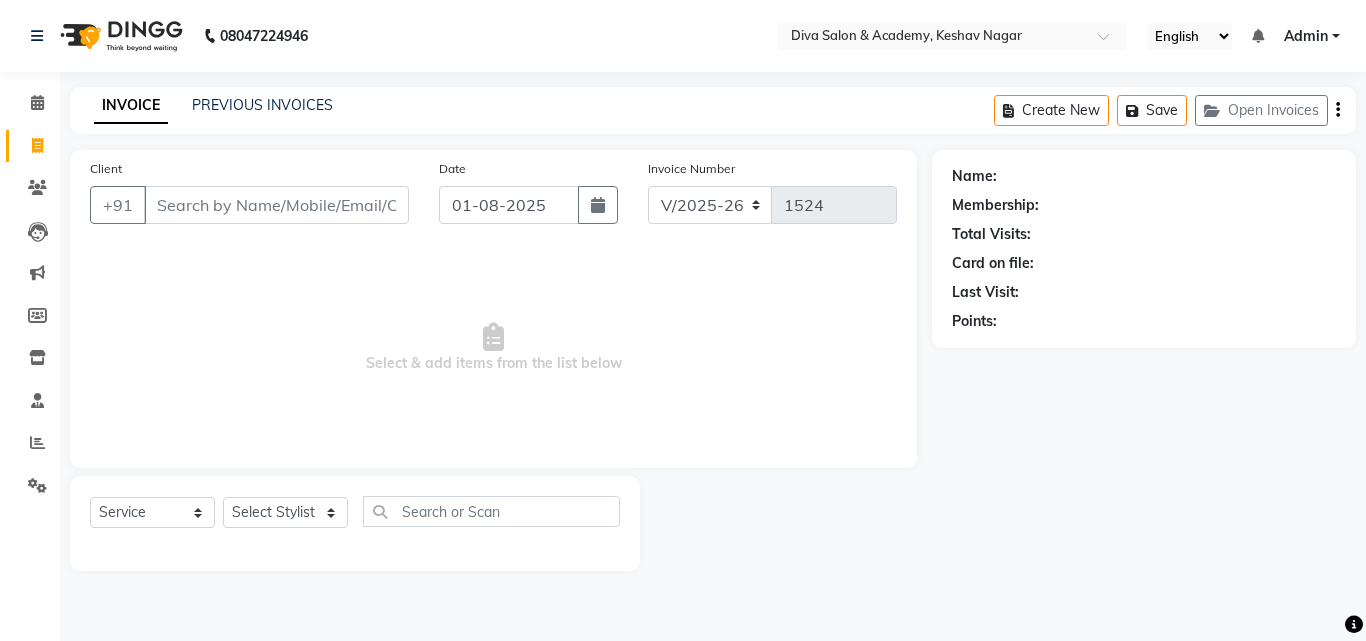 click on "Client" at bounding box center [276, 205] 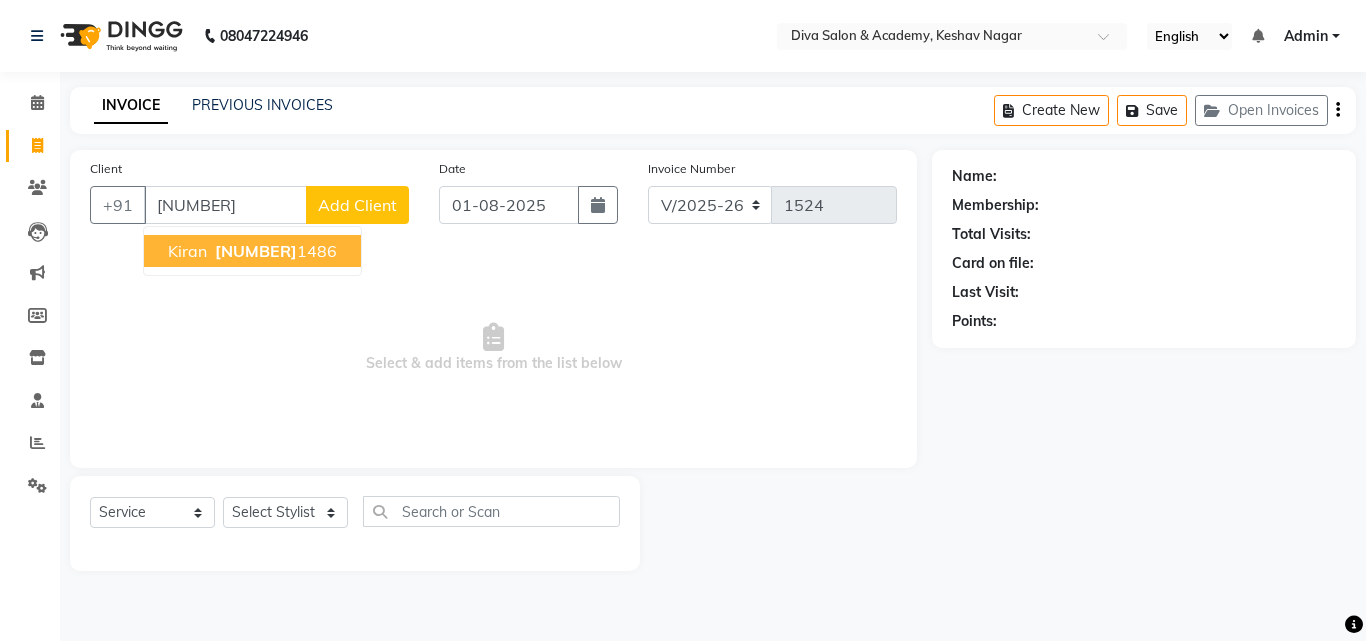 click on "[NUMBER]" at bounding box center [256, 251] 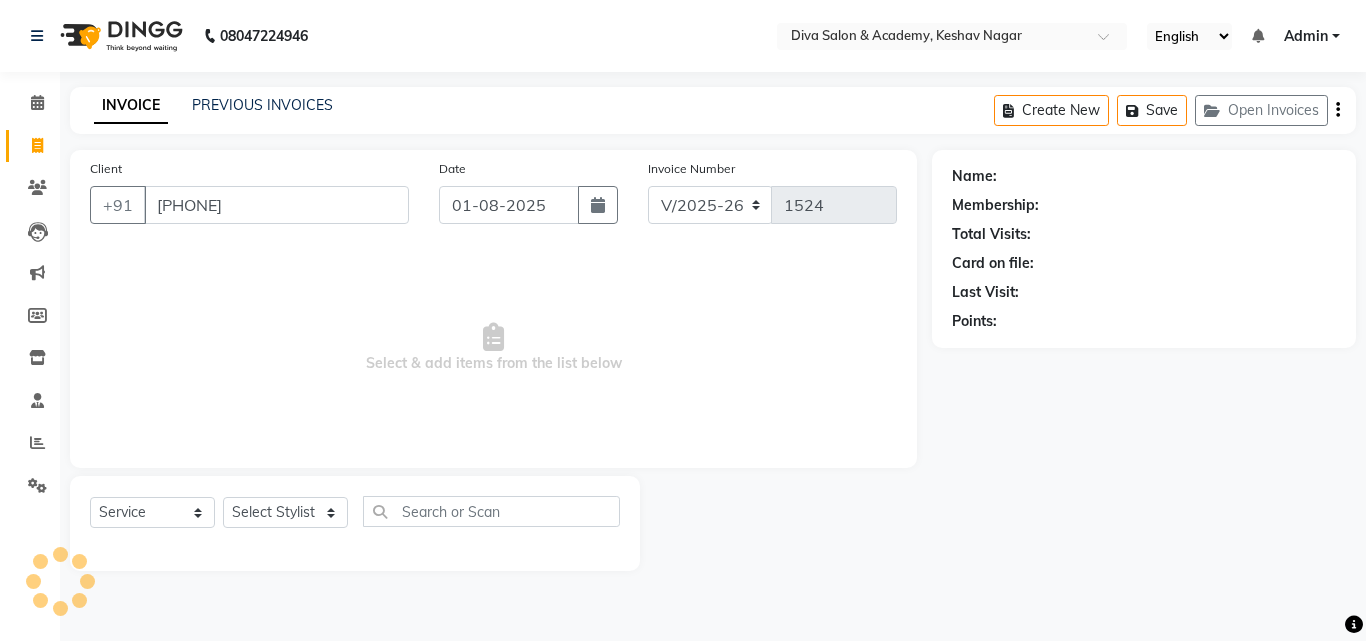 type on "[PHONE]" 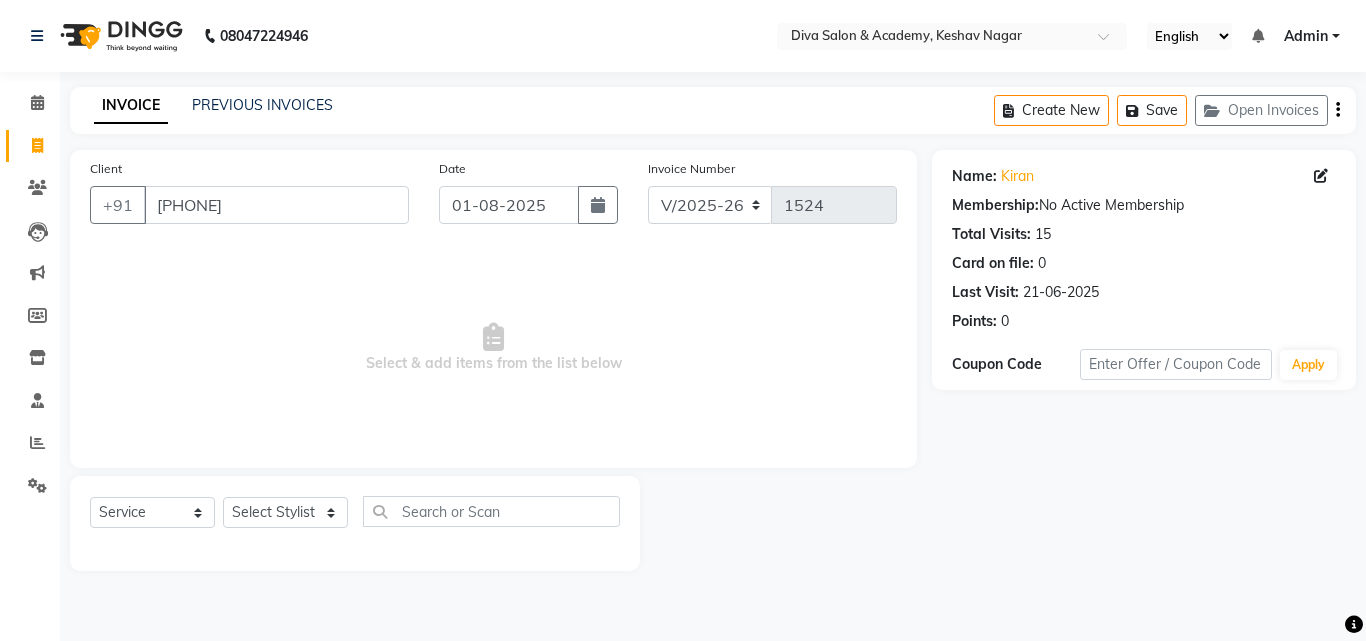 click on "Select & add items from the list below" at bounding box center [493, 348] 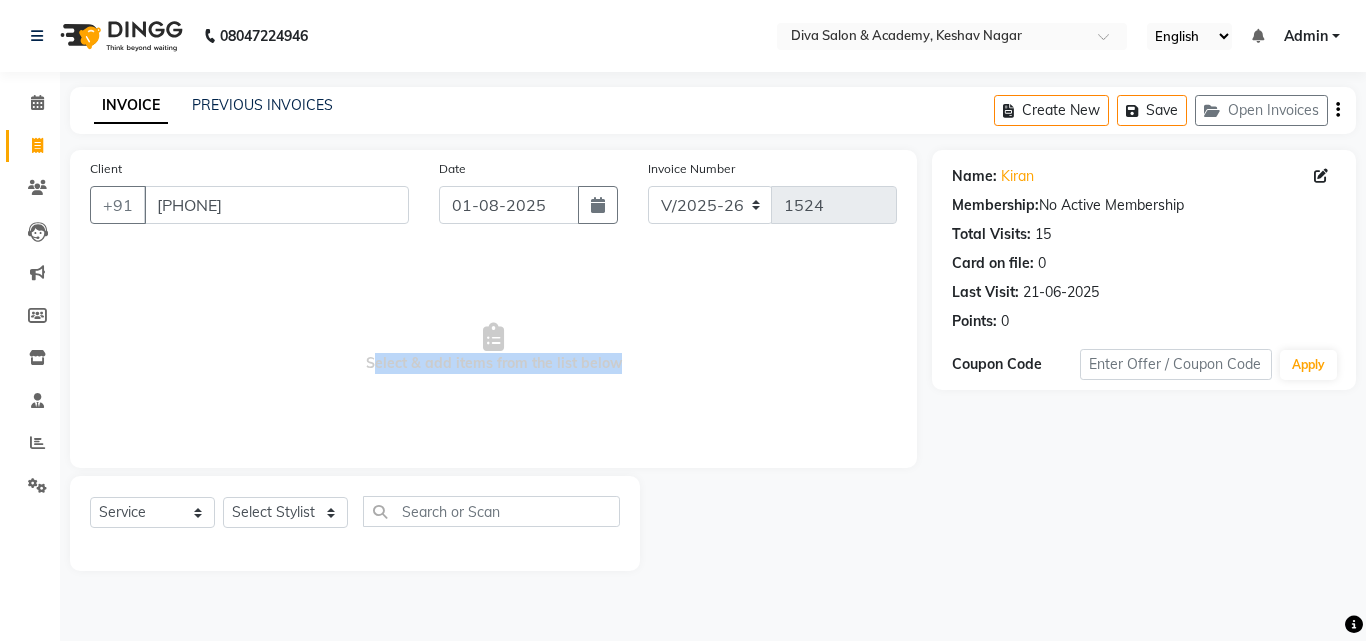 click on "Select & add items from the list below" at bounding box center (493, 348) 